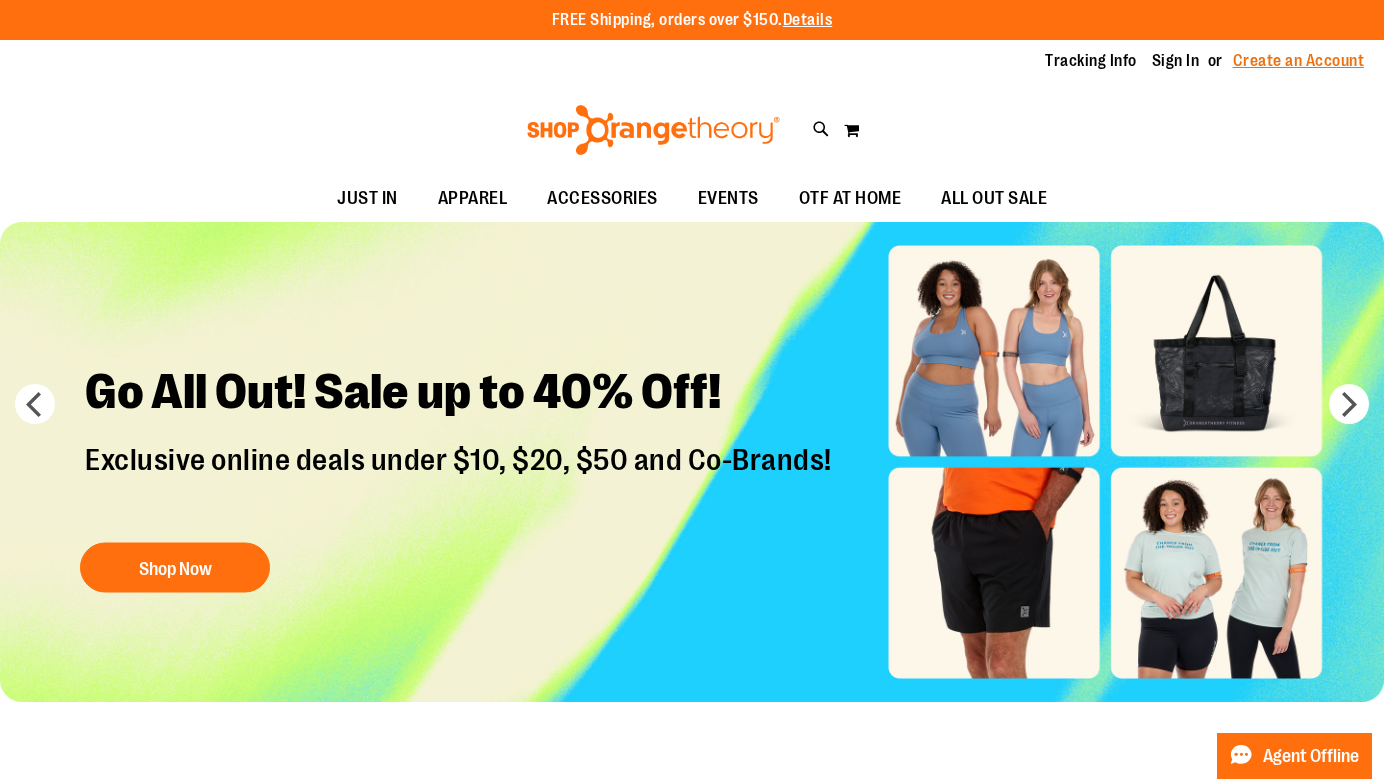 scroll, scrollTop: 0, scrollLeft: 0, axis: both 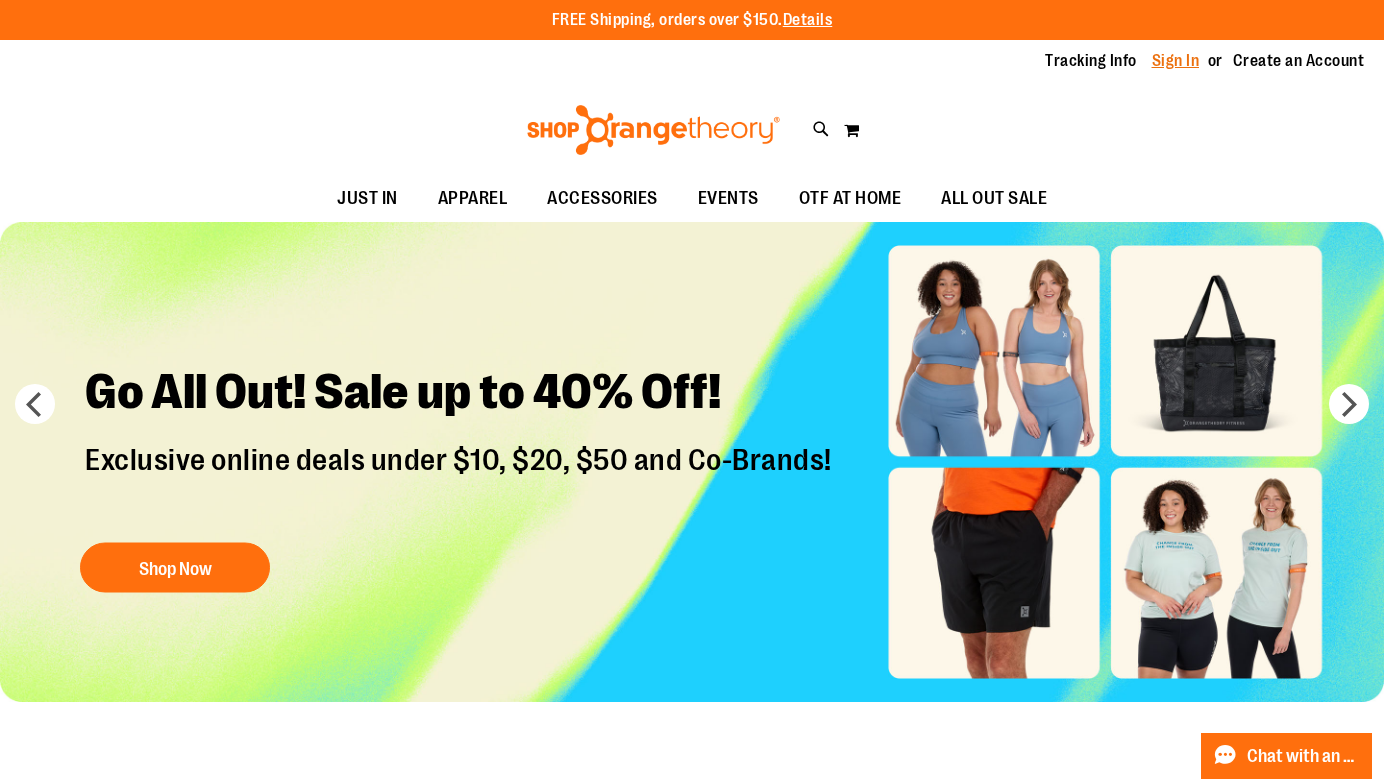 type on "**********" 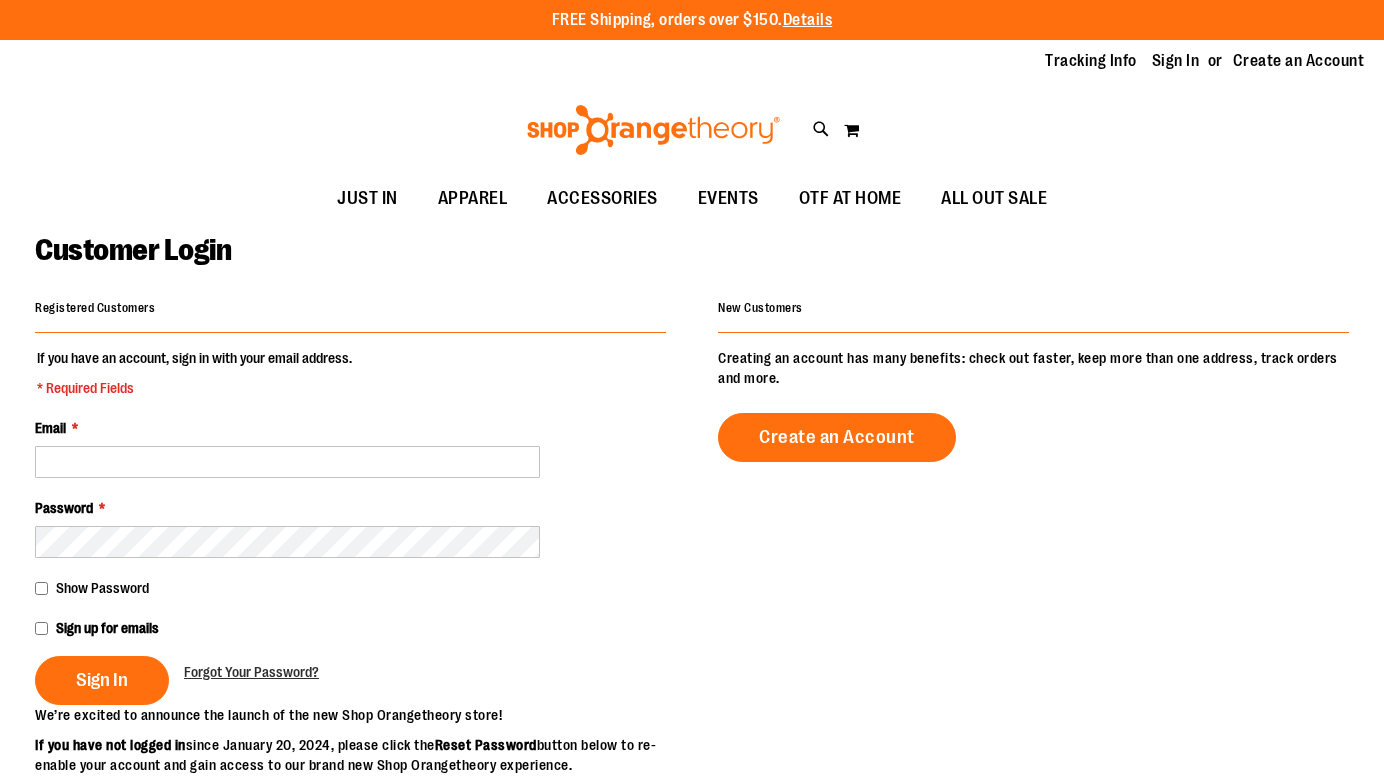scroll, scrollTop: 0, scrollLeft: 0, axis: both 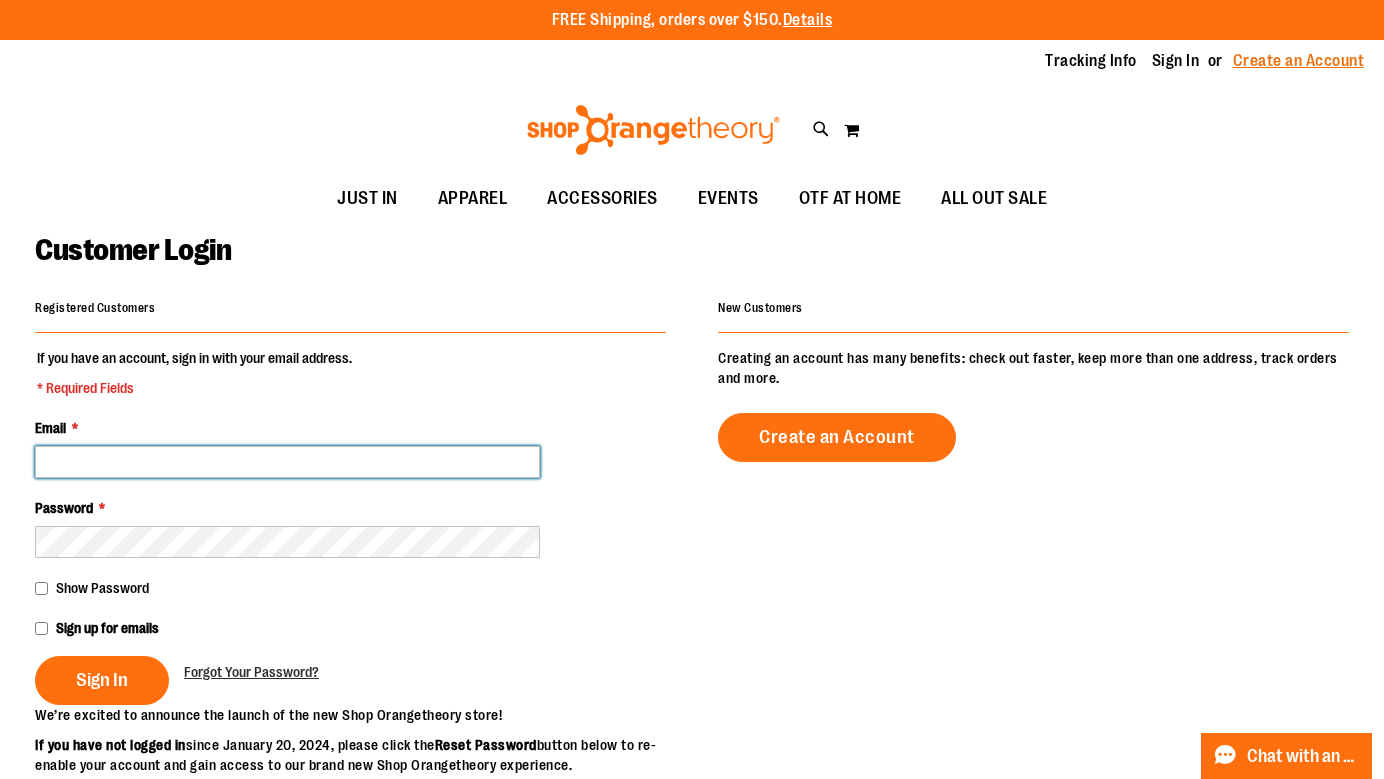 type on "**********" 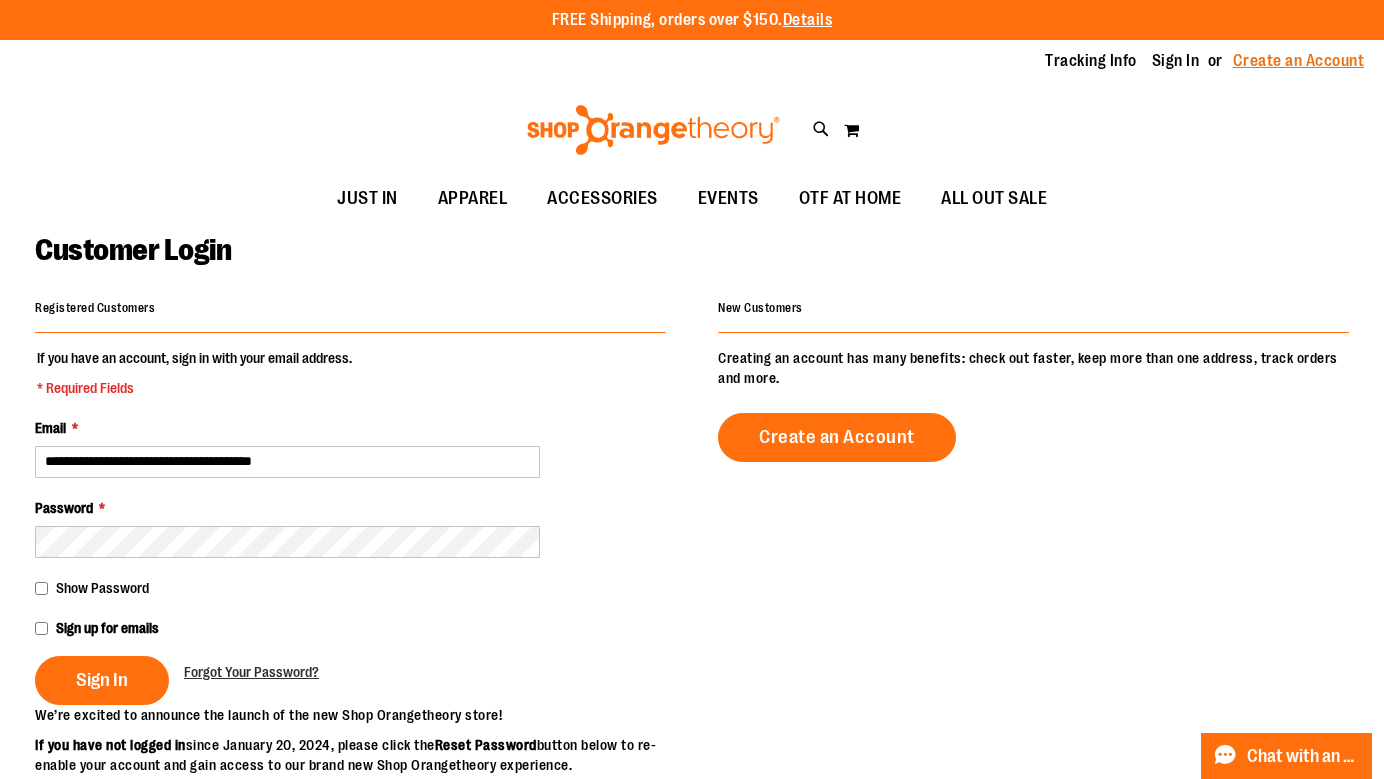type on "**********" 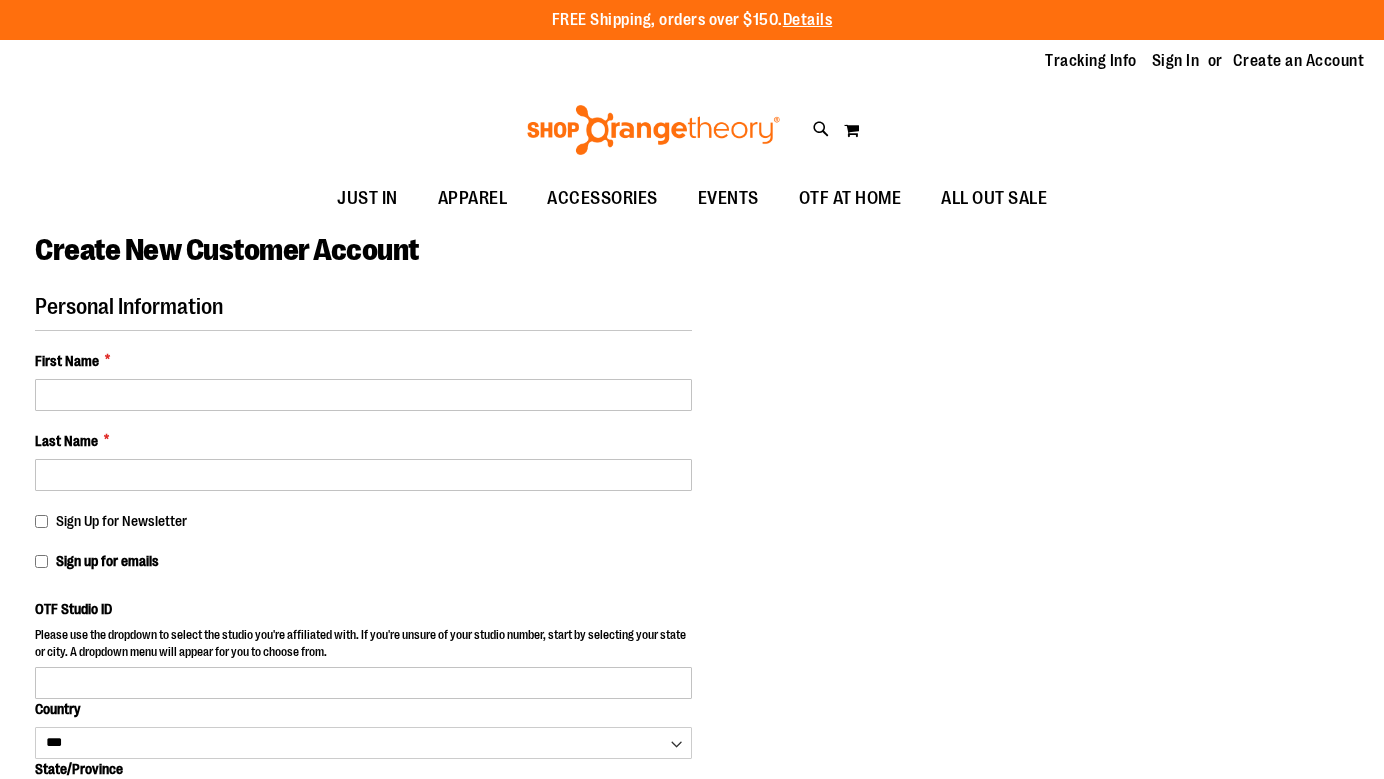 select on "***" 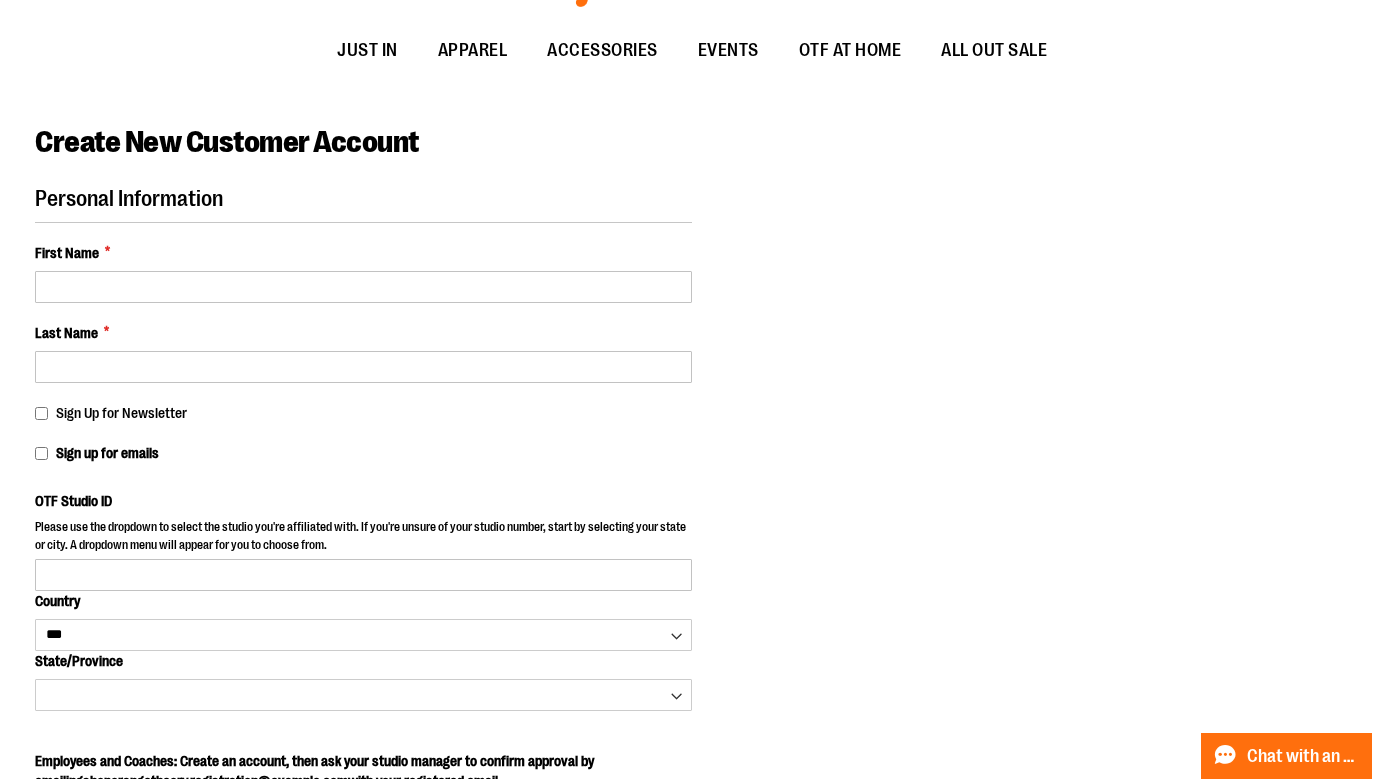 scroll, scrollTop: 0, scrollLeft: 0, axis: both 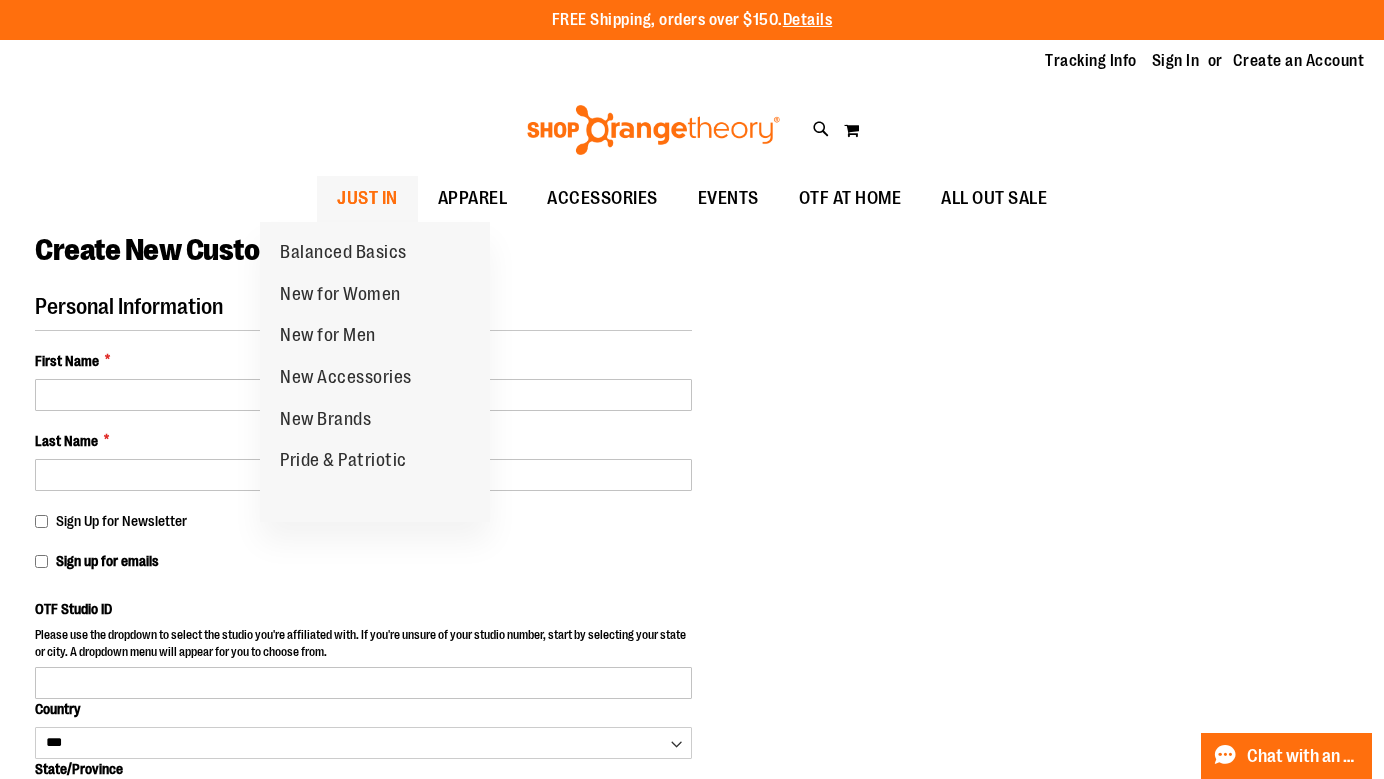 type on "**********" 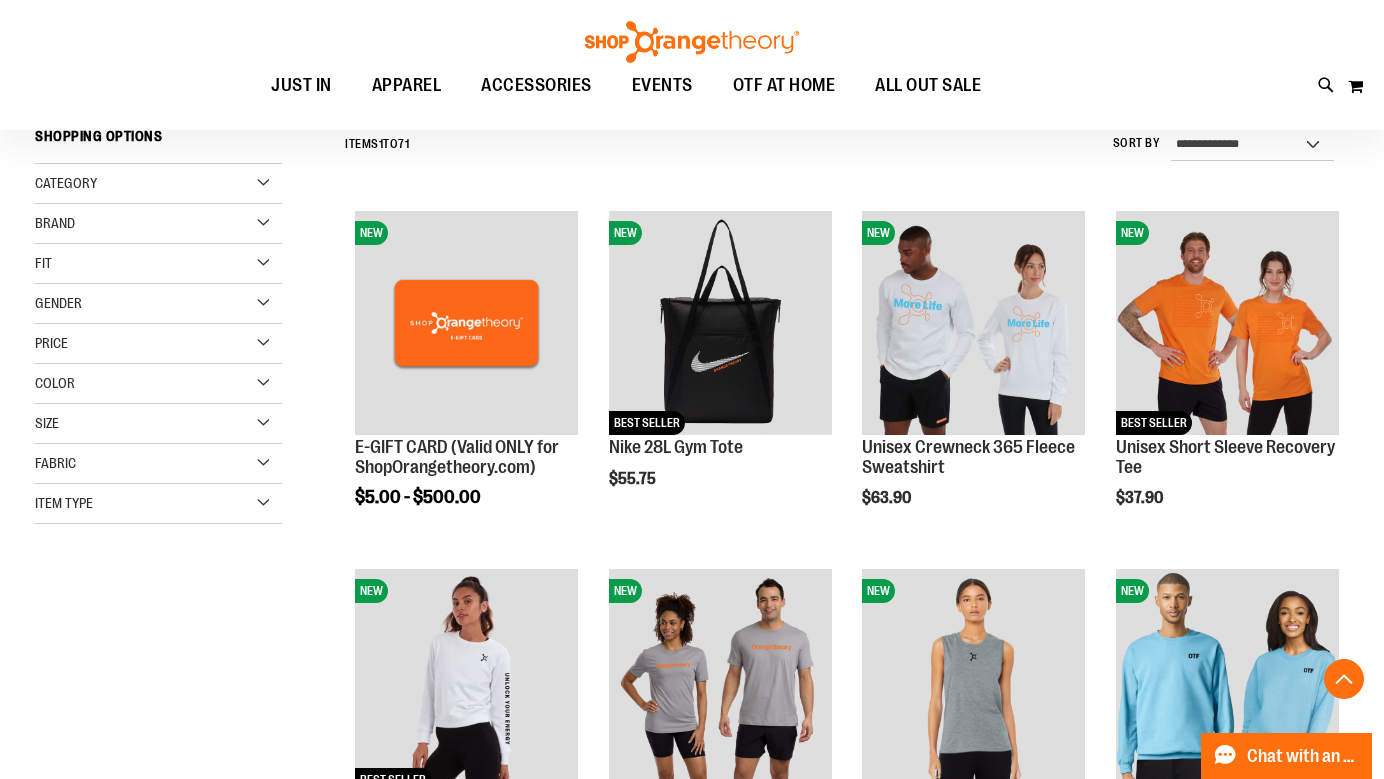 scroll, scrollTop: 563, scrollLeft: 0, axis: vertical 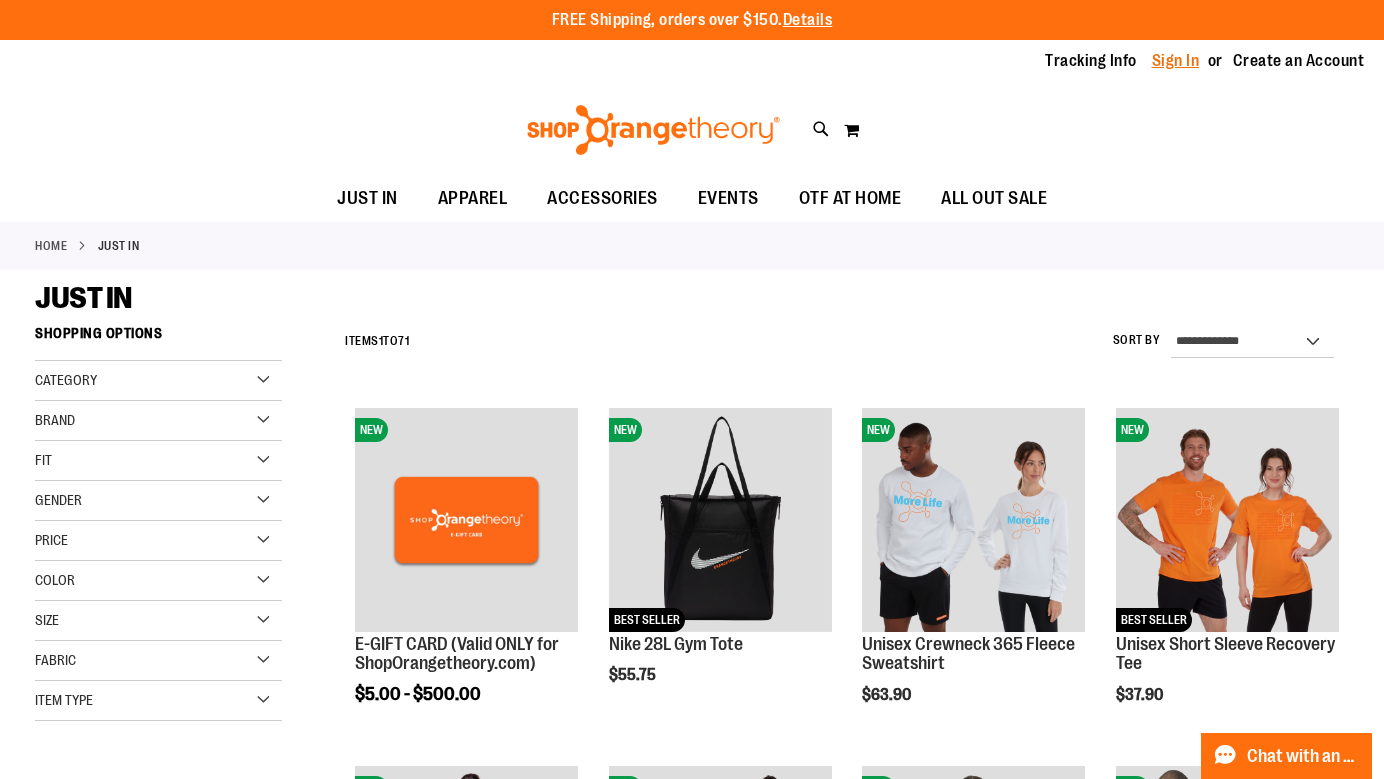 type on "**********" 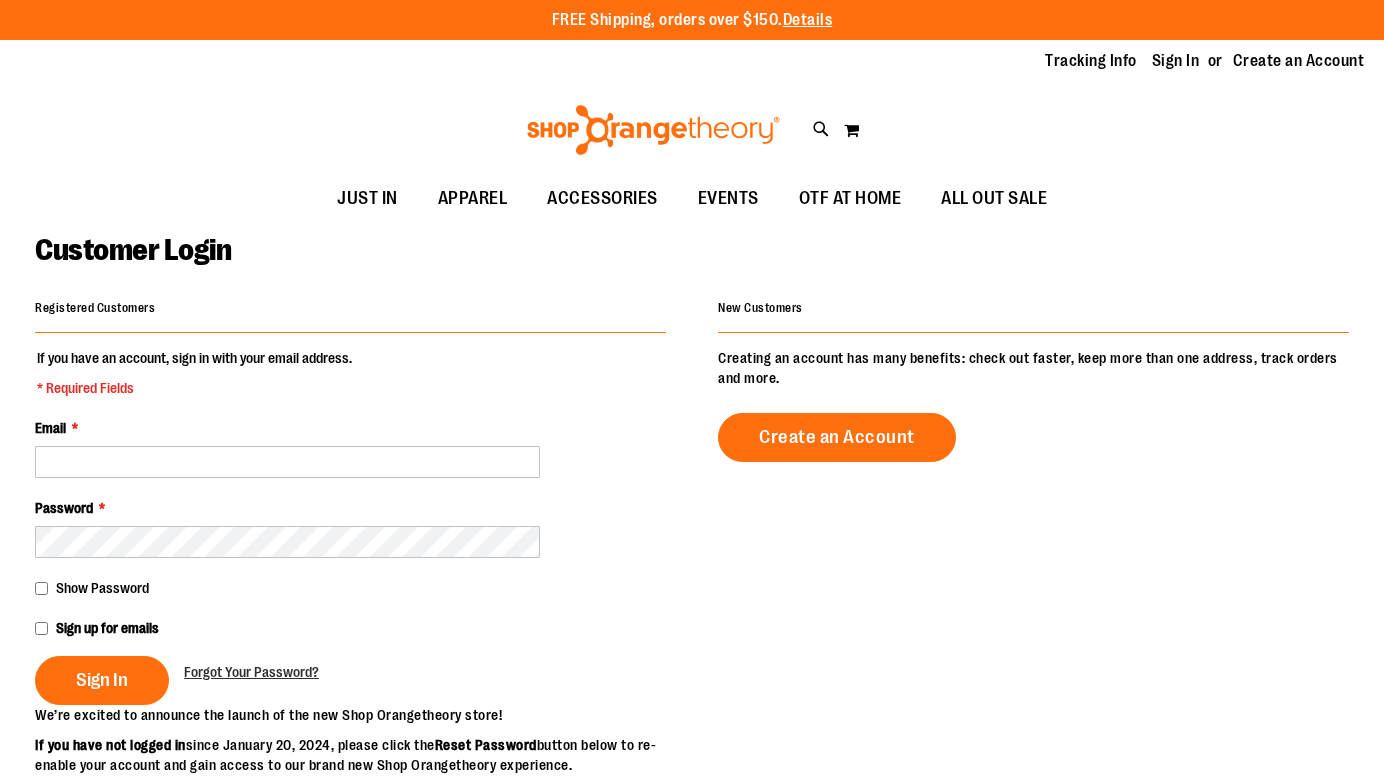 scroll, scrollTop: 0, scrollLeft: 0, axis: both 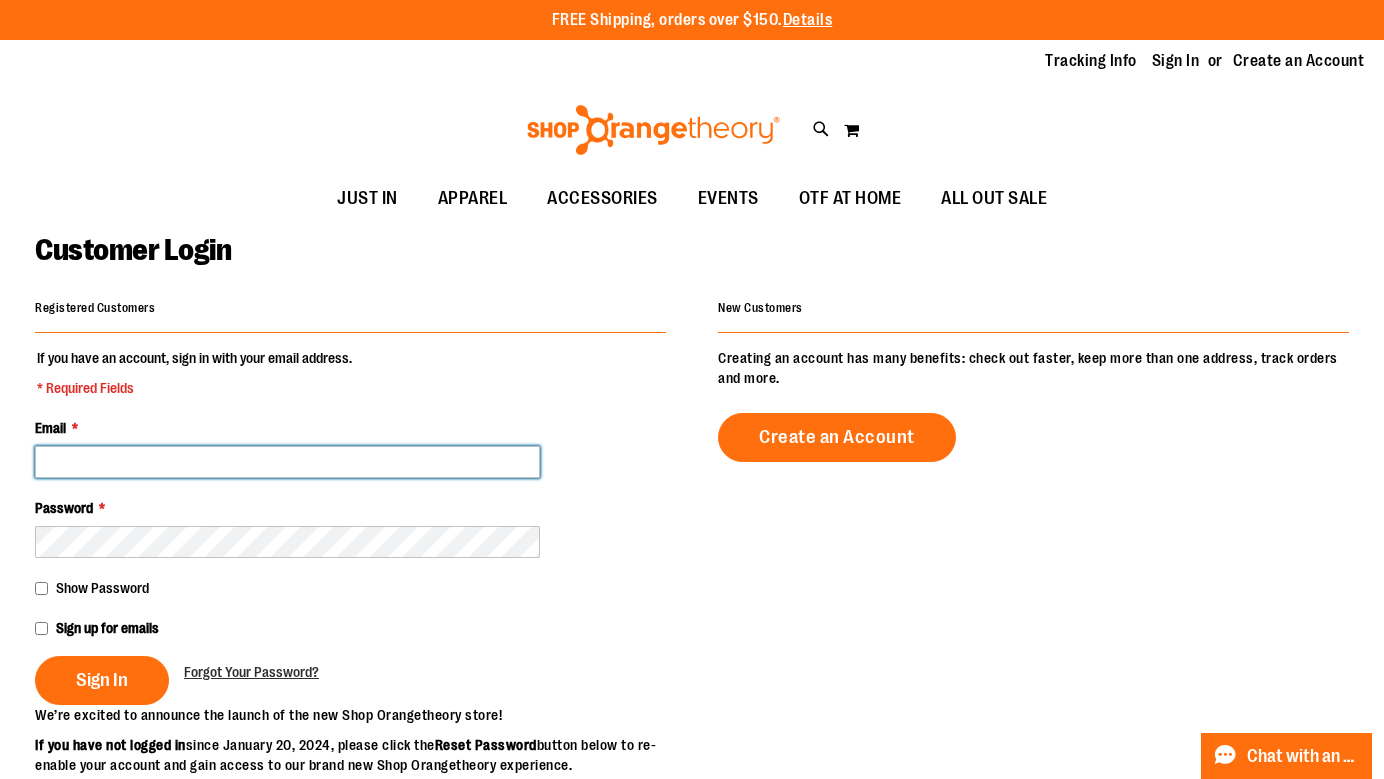 type on "**********" 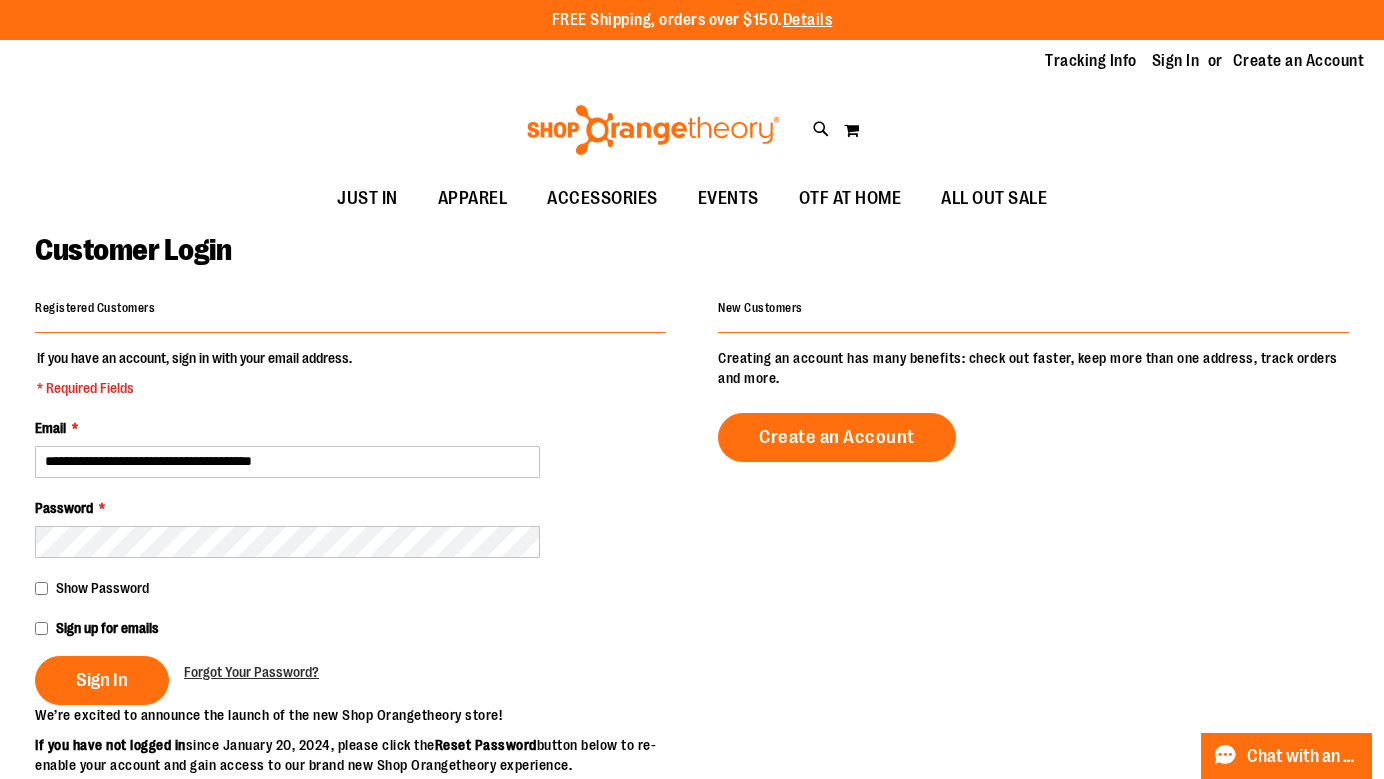 type on "**********" 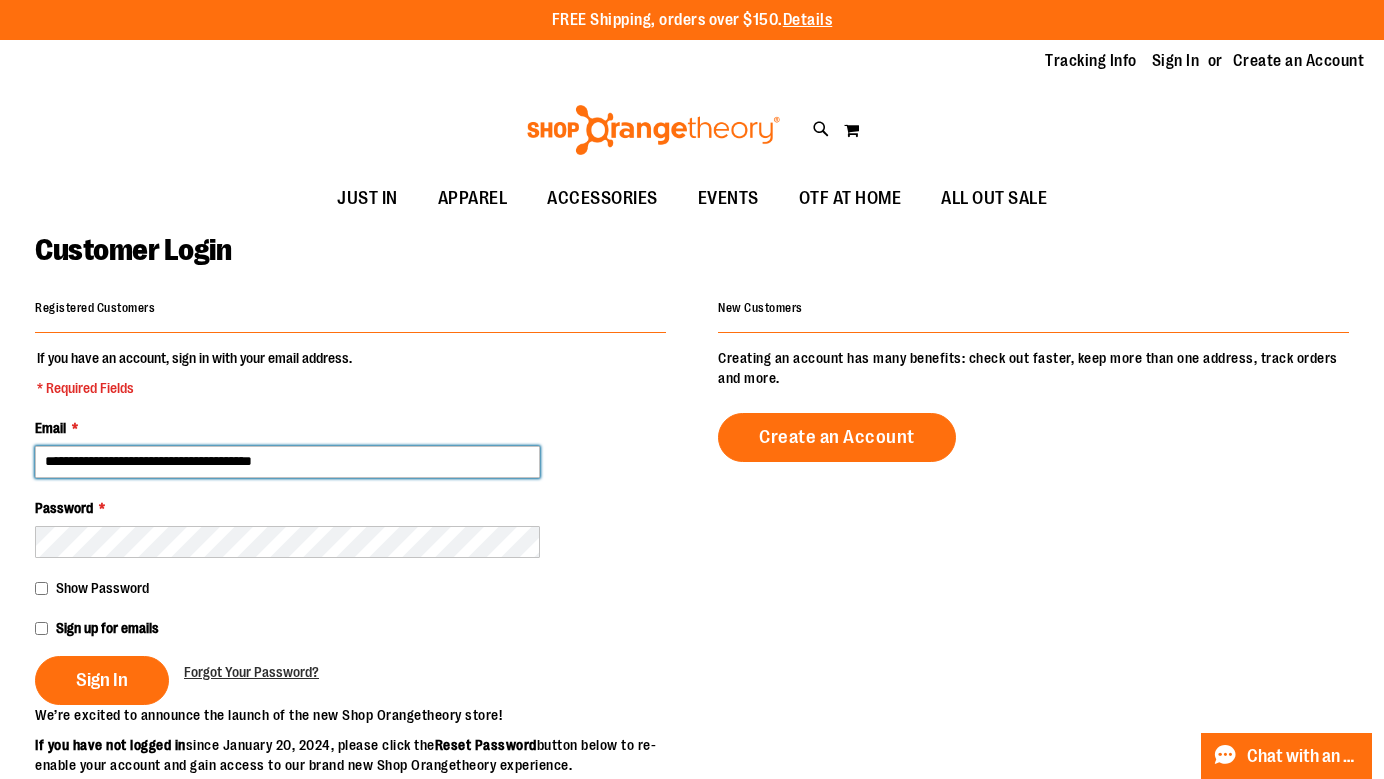click on "**********" at bounding box center (287, 462) 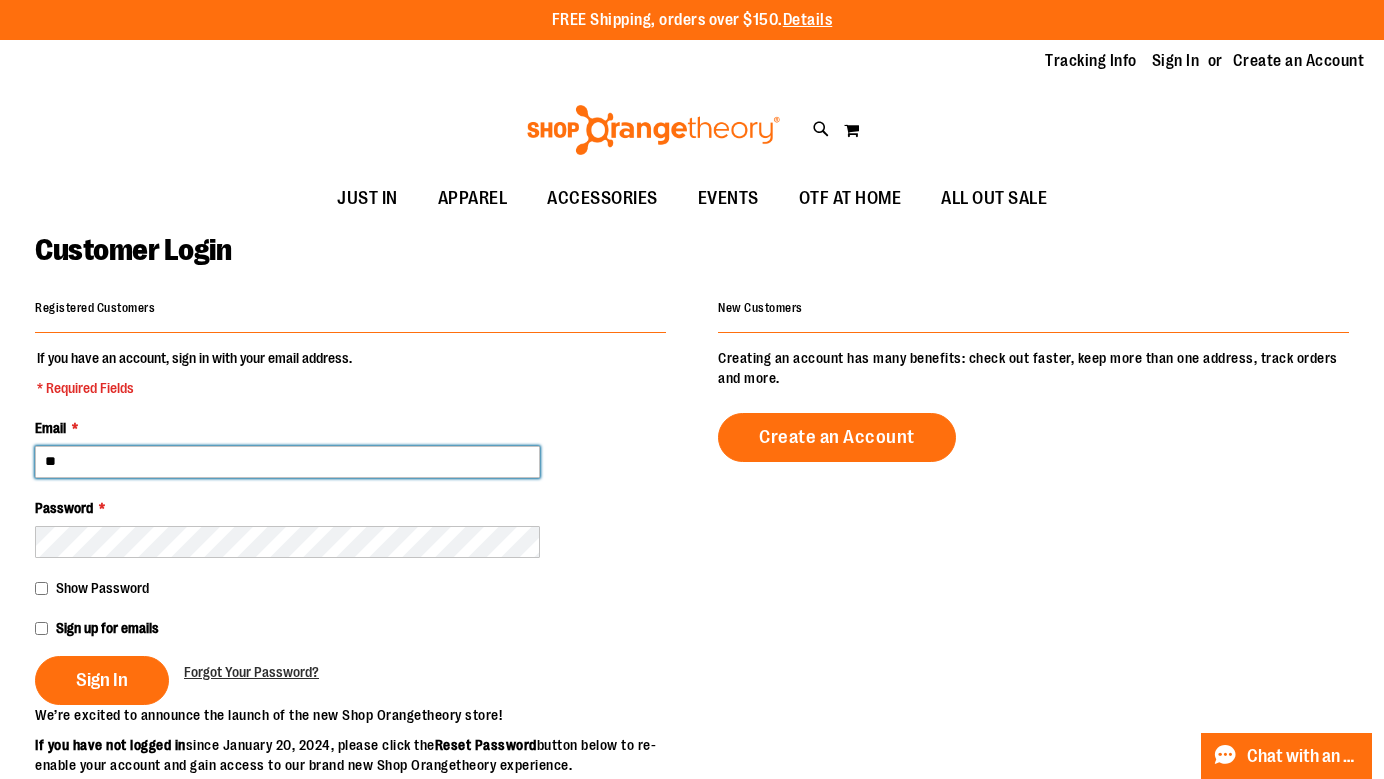 type on "*" 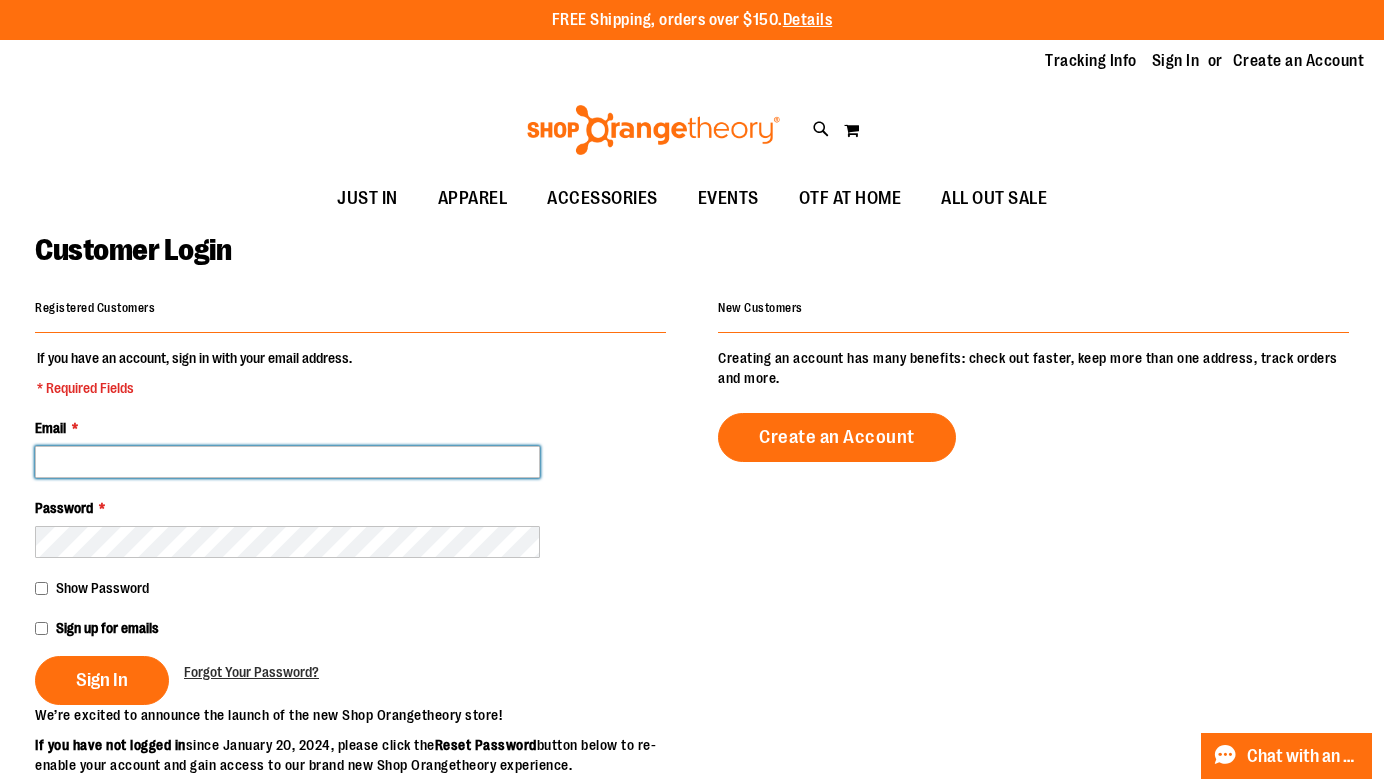 click on "Email *" at bounding box center [287, 462] 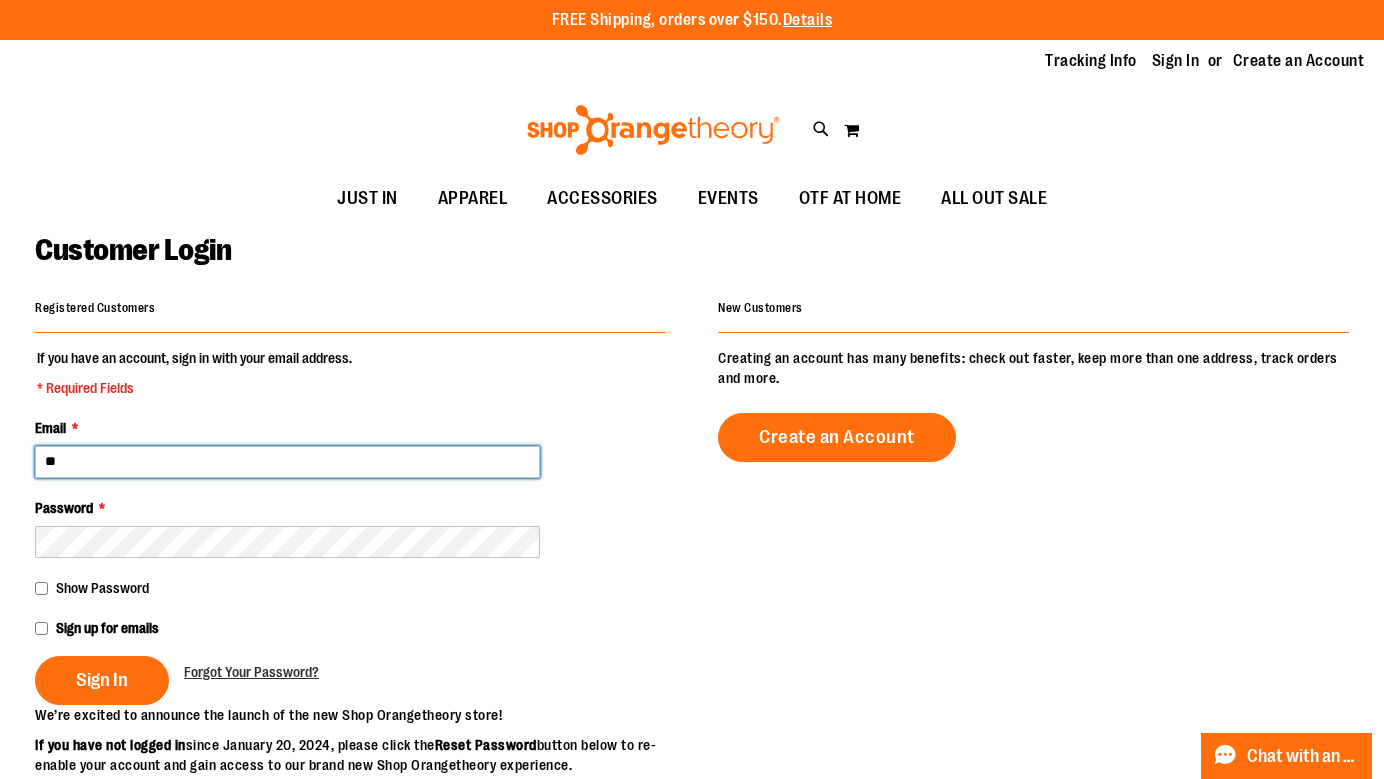 type on "**" 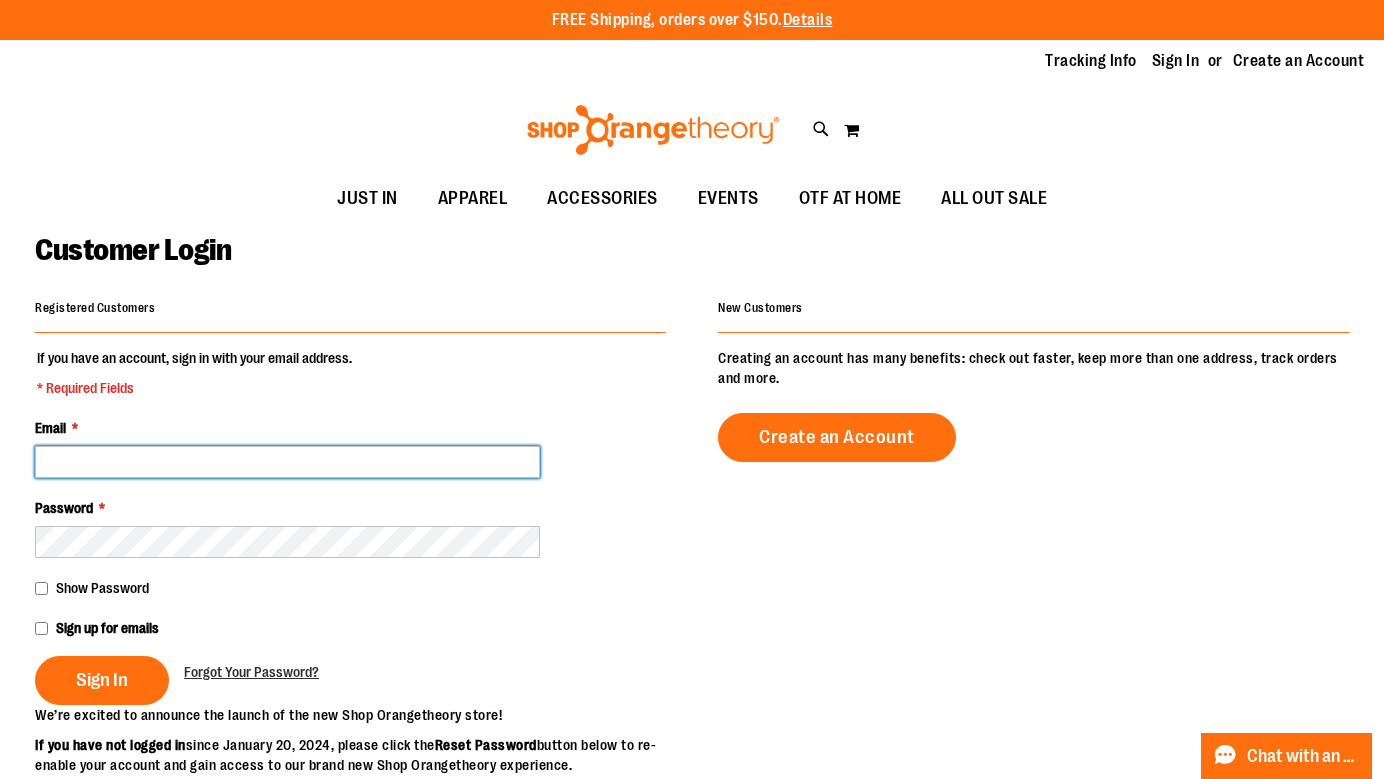 paste on "**********" 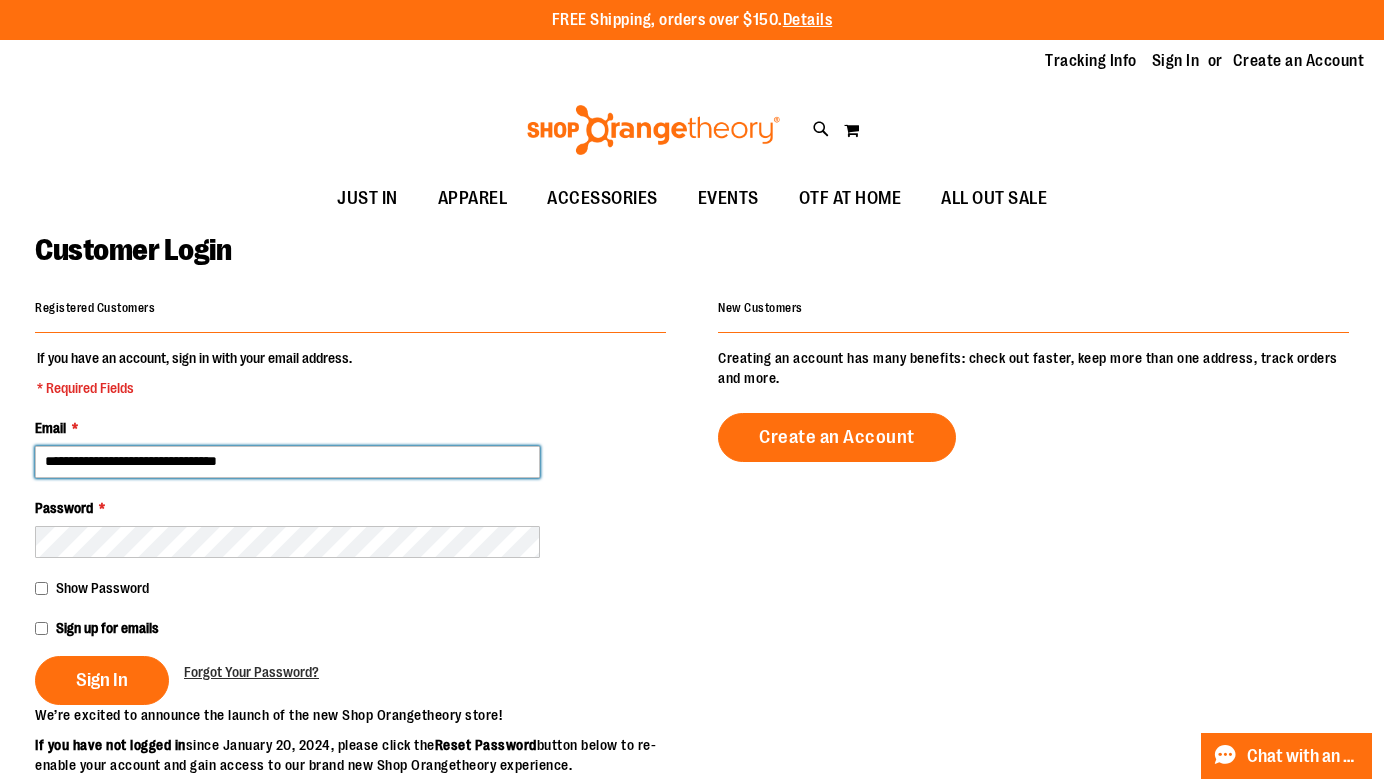 type on "**********" 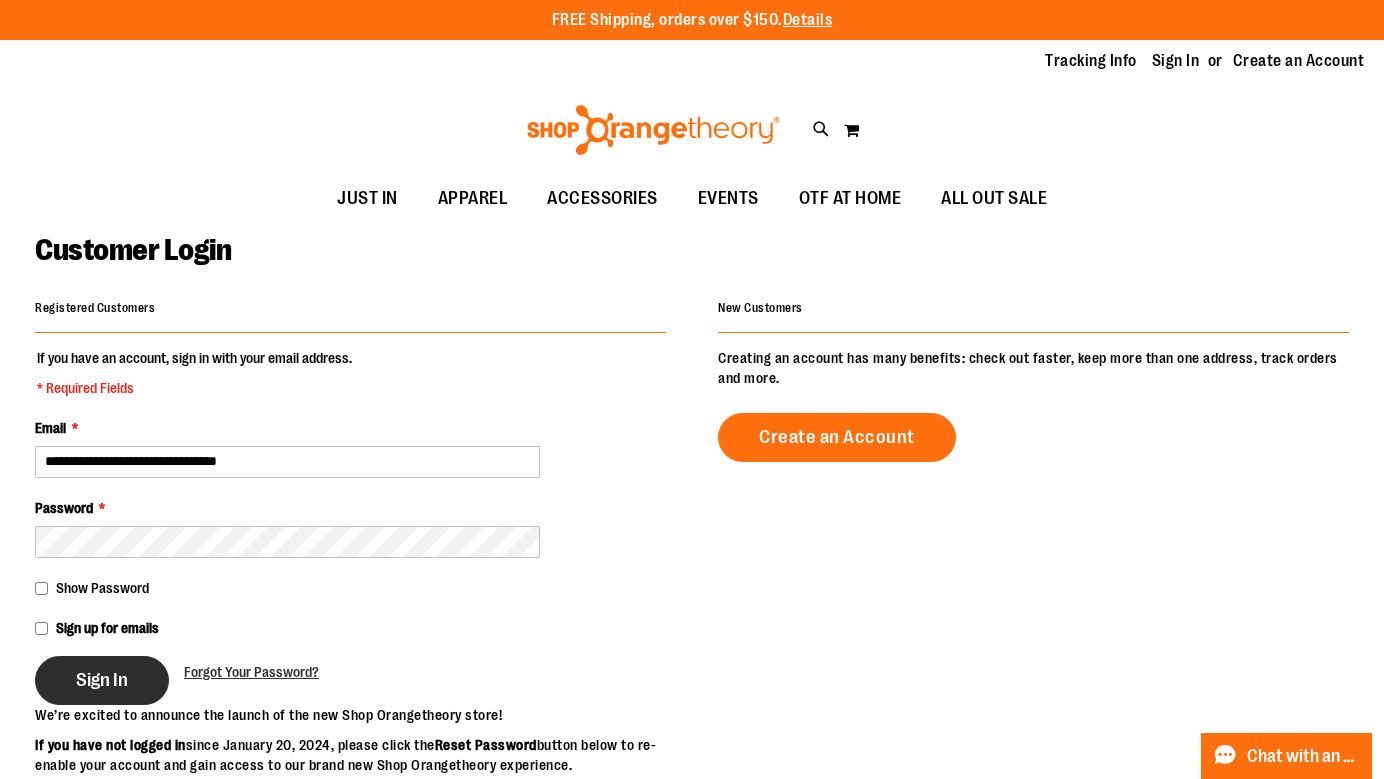 click on "Sign In" at bounding box center (102, 680) 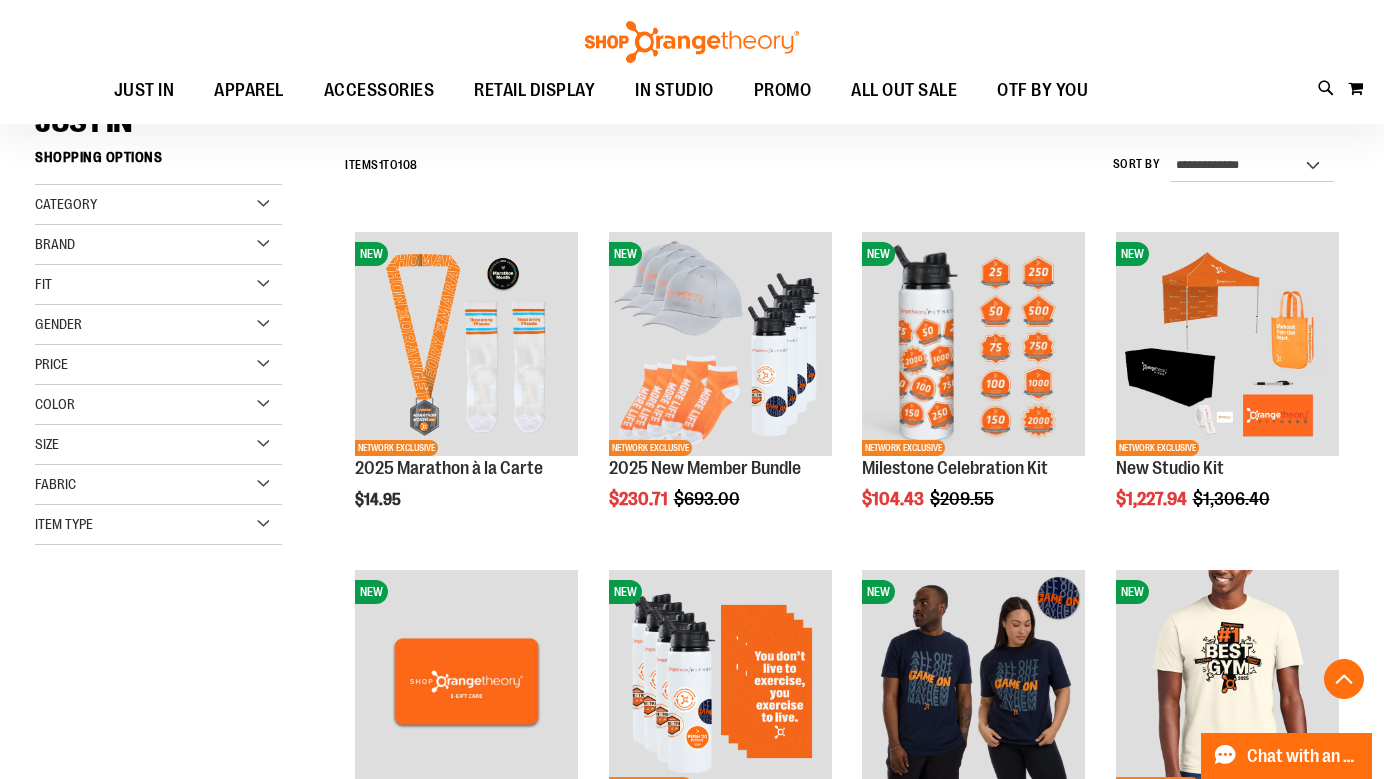 scroll, scrollTop: 302, scrollLeft: 0, axis: vertical 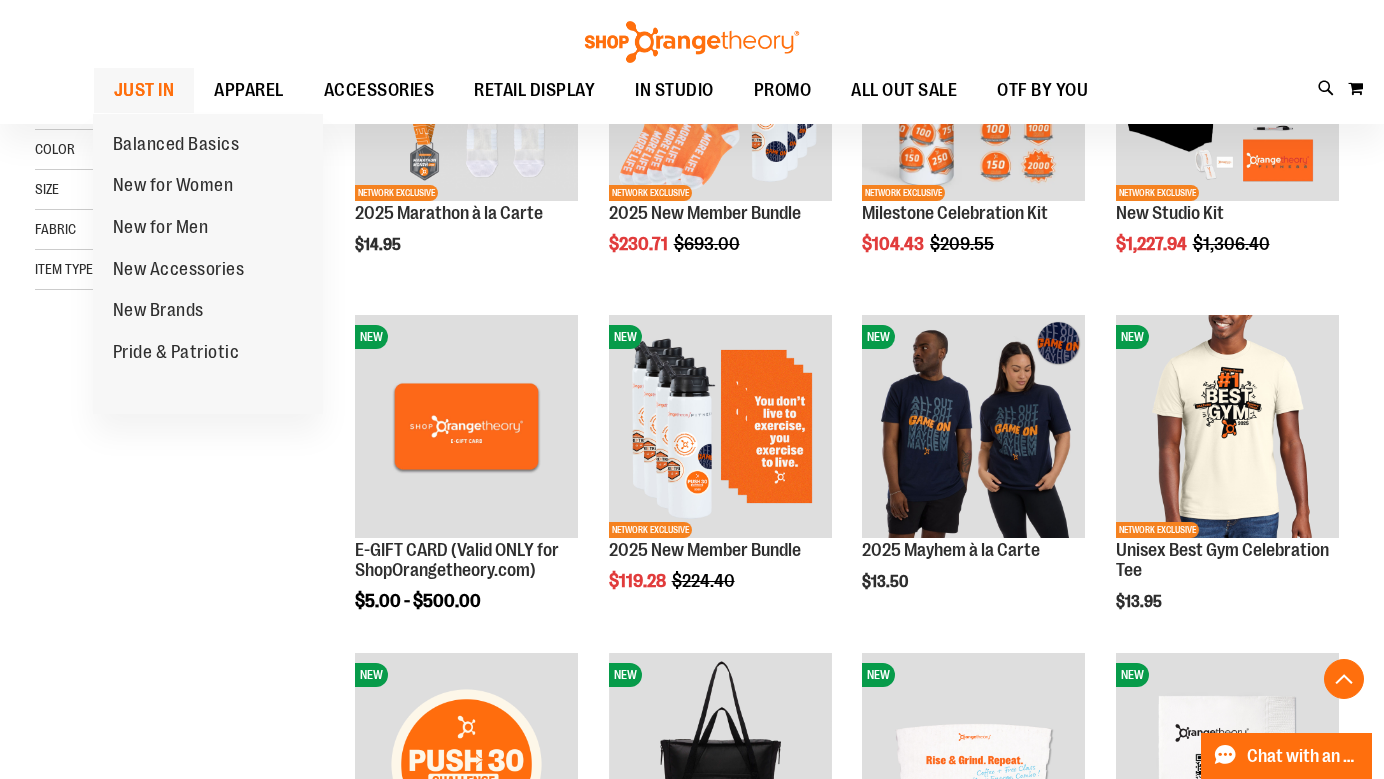 type on "**********" 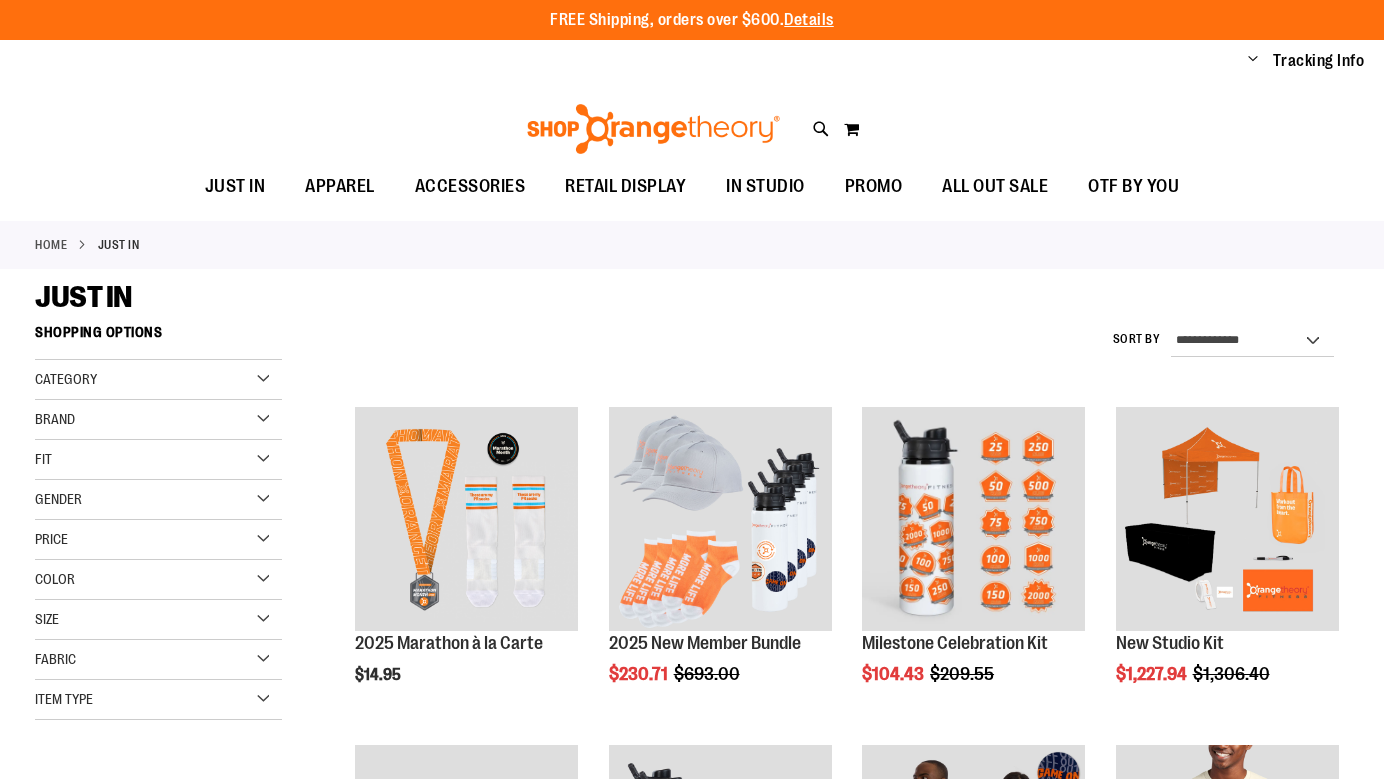 scroll, scrollTop: 0, scrollLeft: 0, axis: both 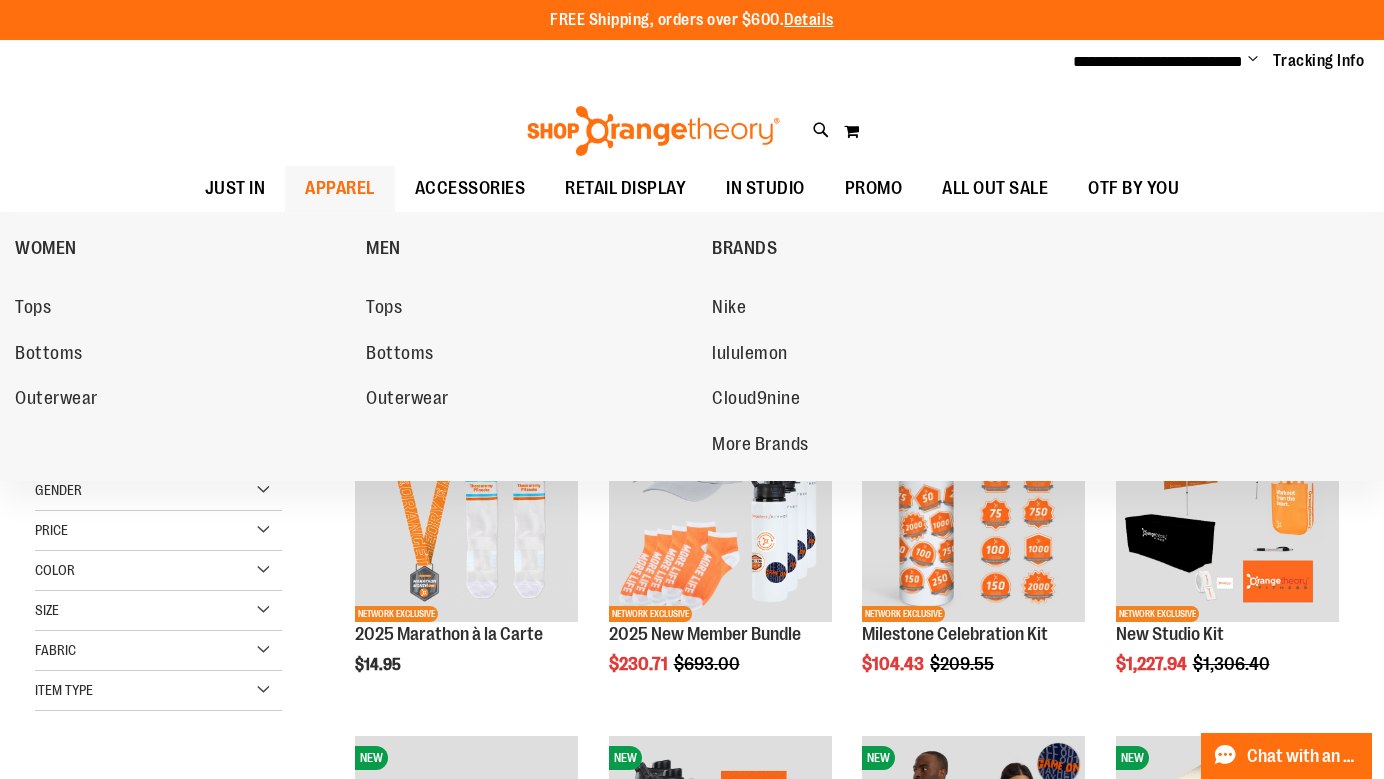 type on "**********" 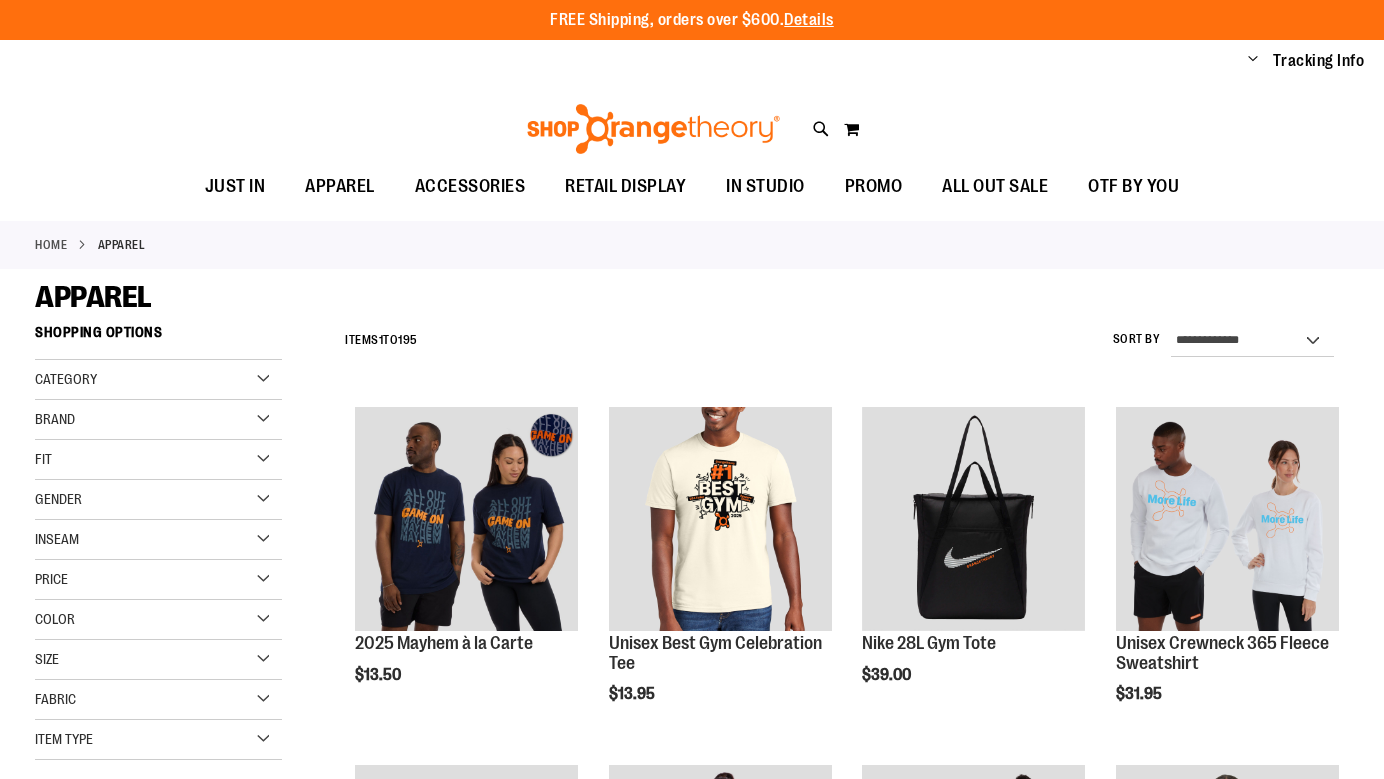 scroll, scrollTop: 0, scrollLeft: 0, axis: both 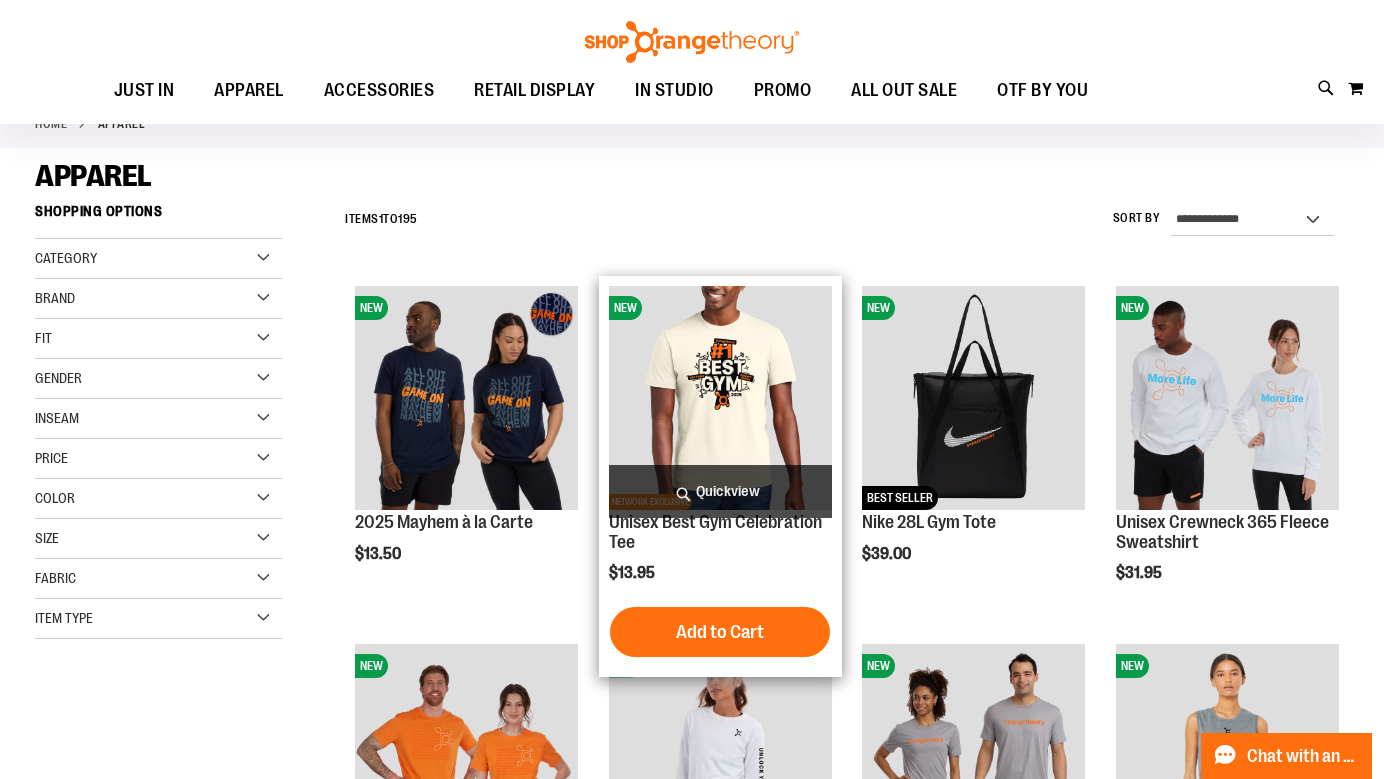 type on "**********" 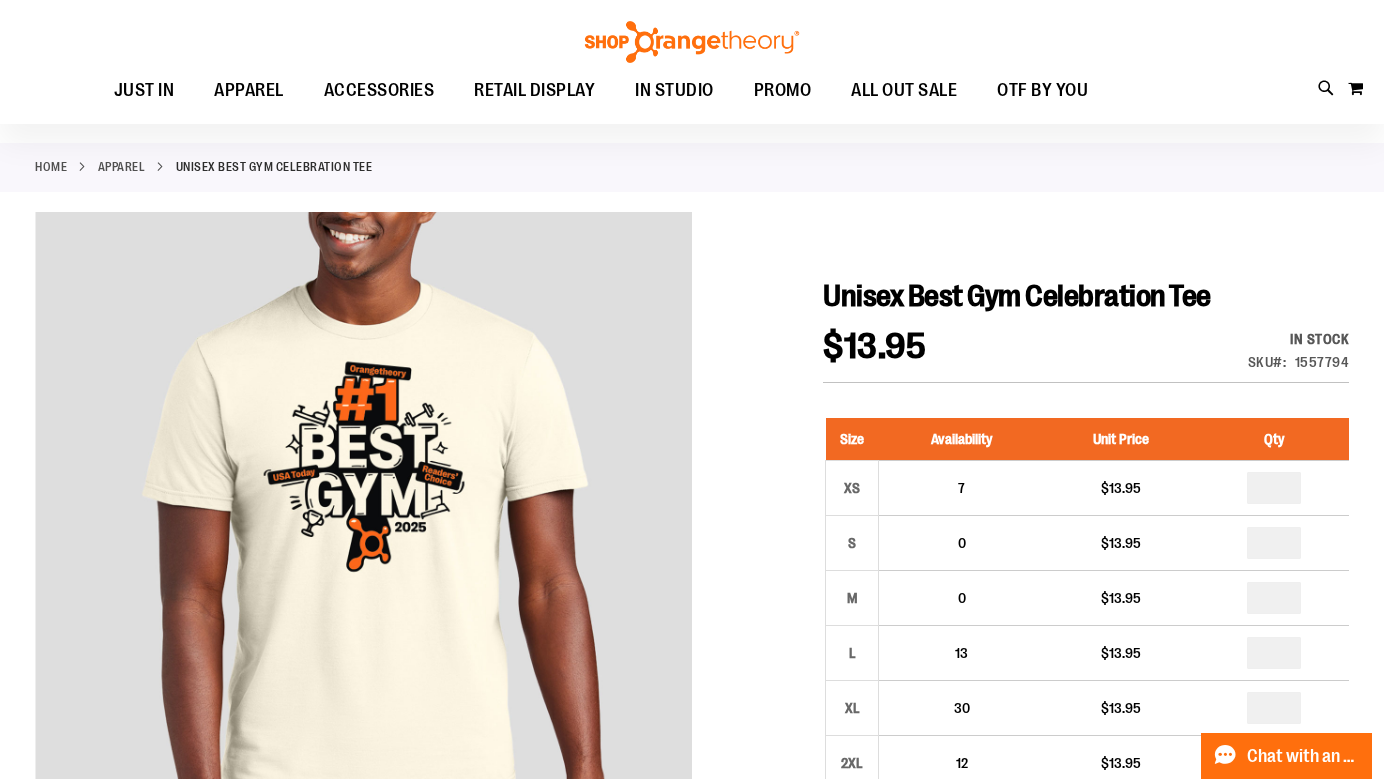 scroll, scrollTop: 63, scrollLeft: 0, axis: vertical 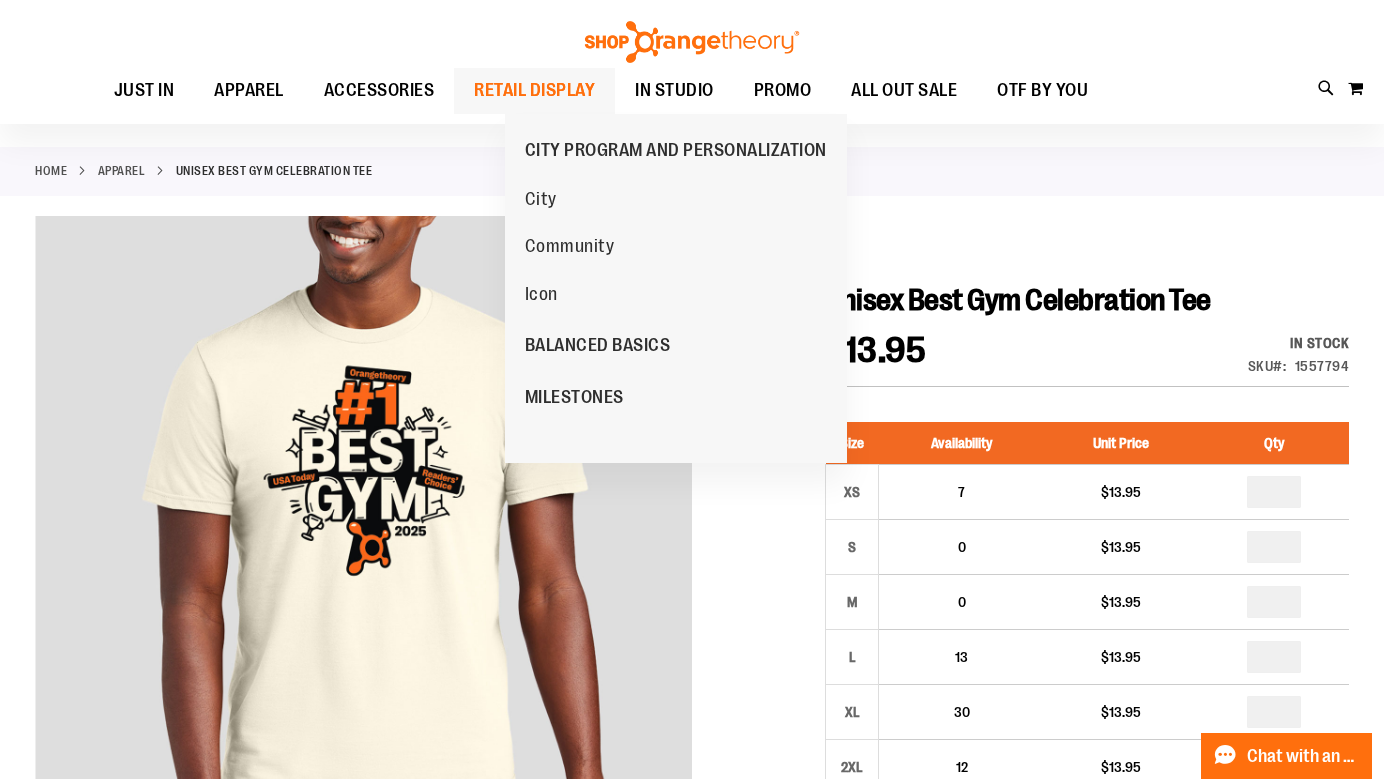 type on "**********" 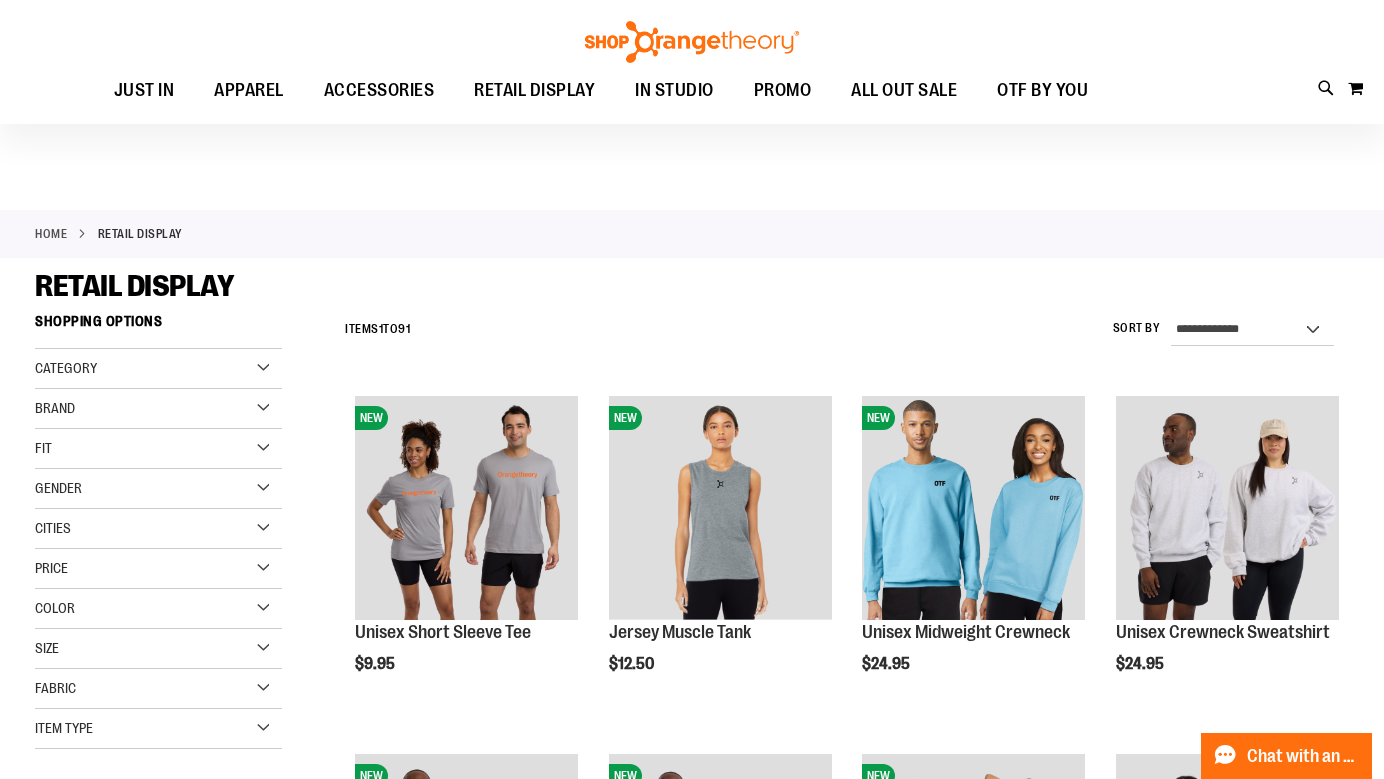 scroll, scrollTop: 632, scrollLeft: 0, axis: vertical 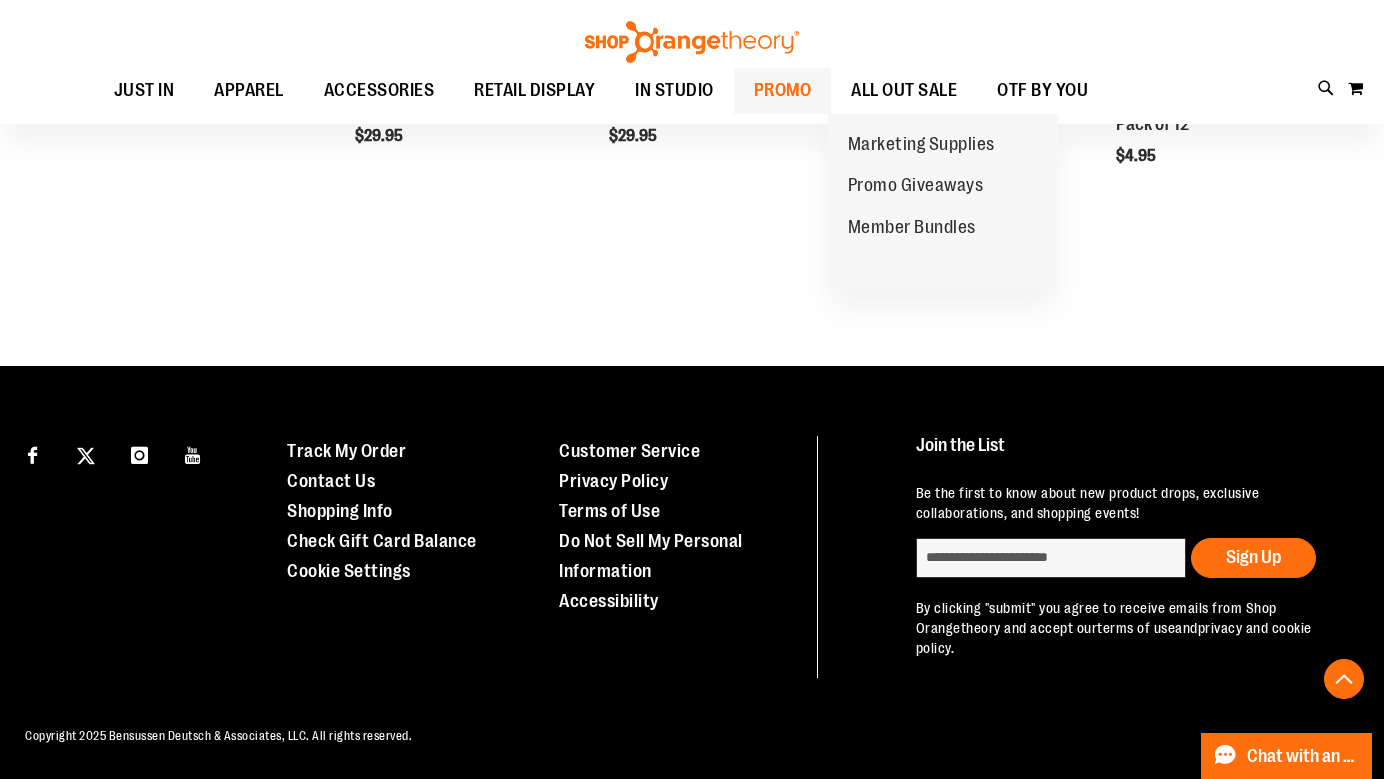 type on "**********" 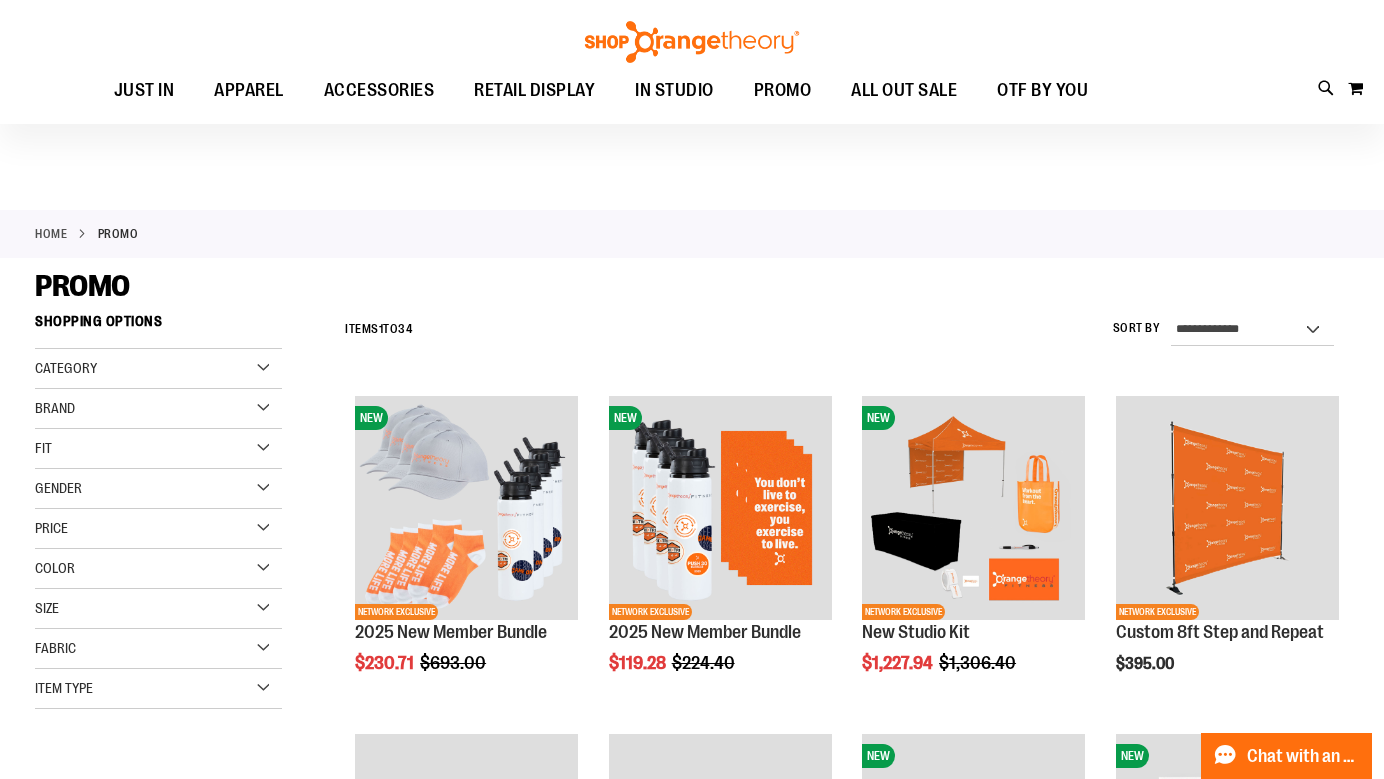 scroll, scrollTop: 474, scrollLeft: 0, axis: vertical 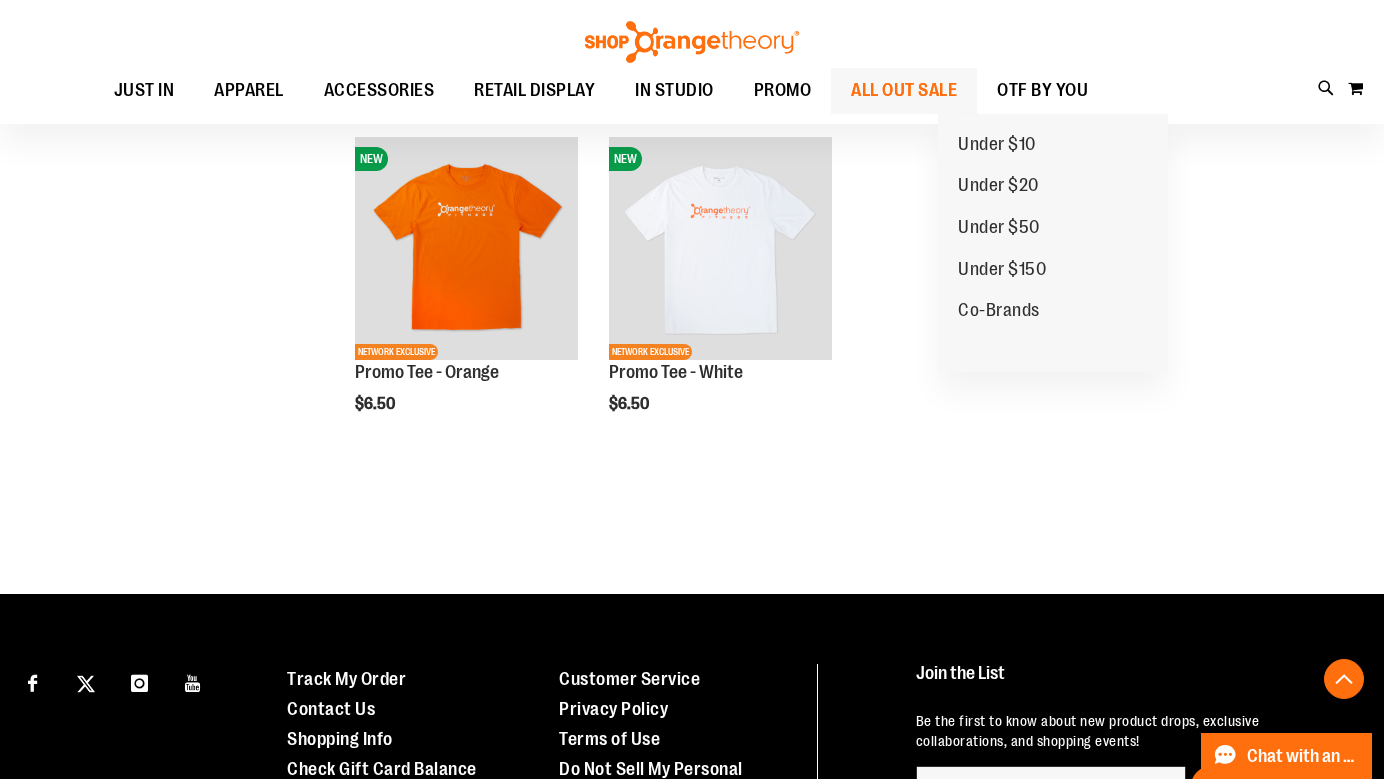 type on "**********" 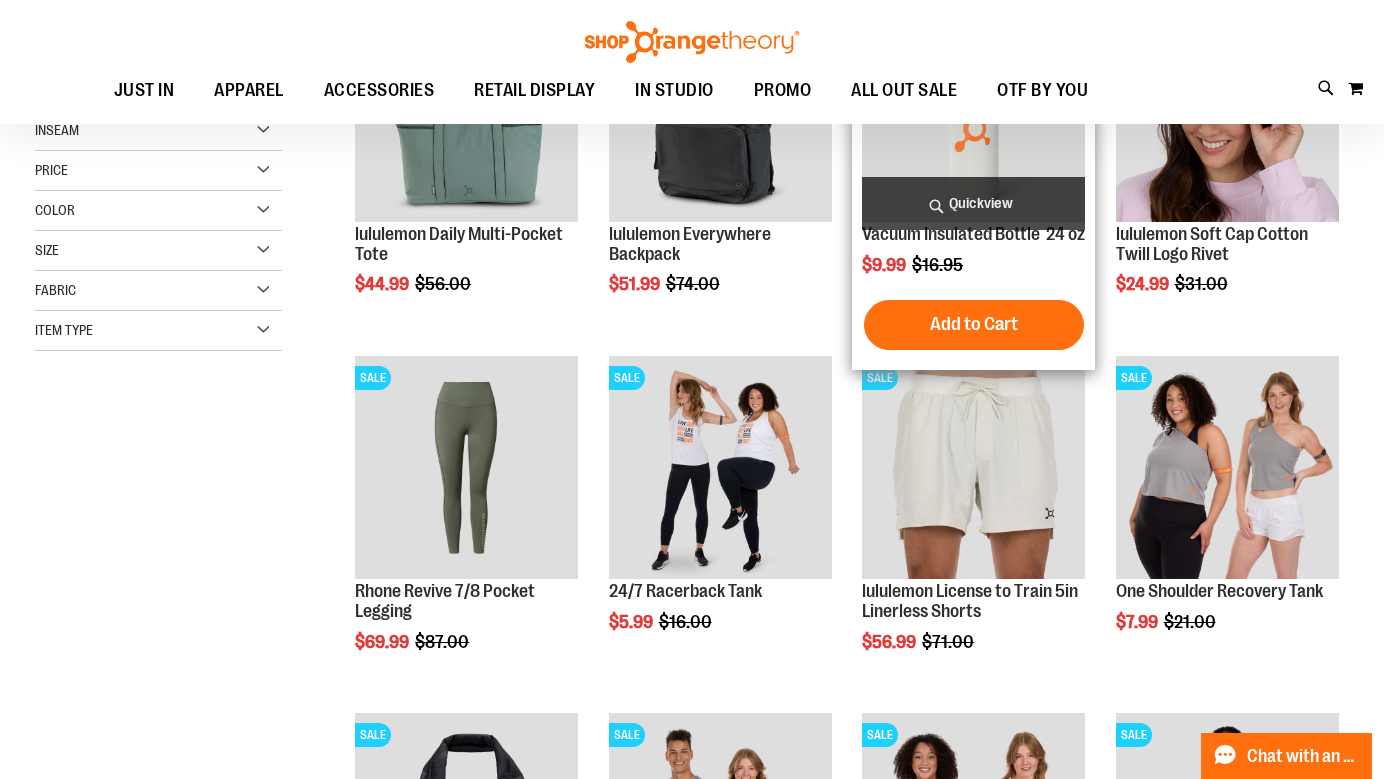 scroll, scrollTop: 463, scrollLeft: 0, axis: vertical 